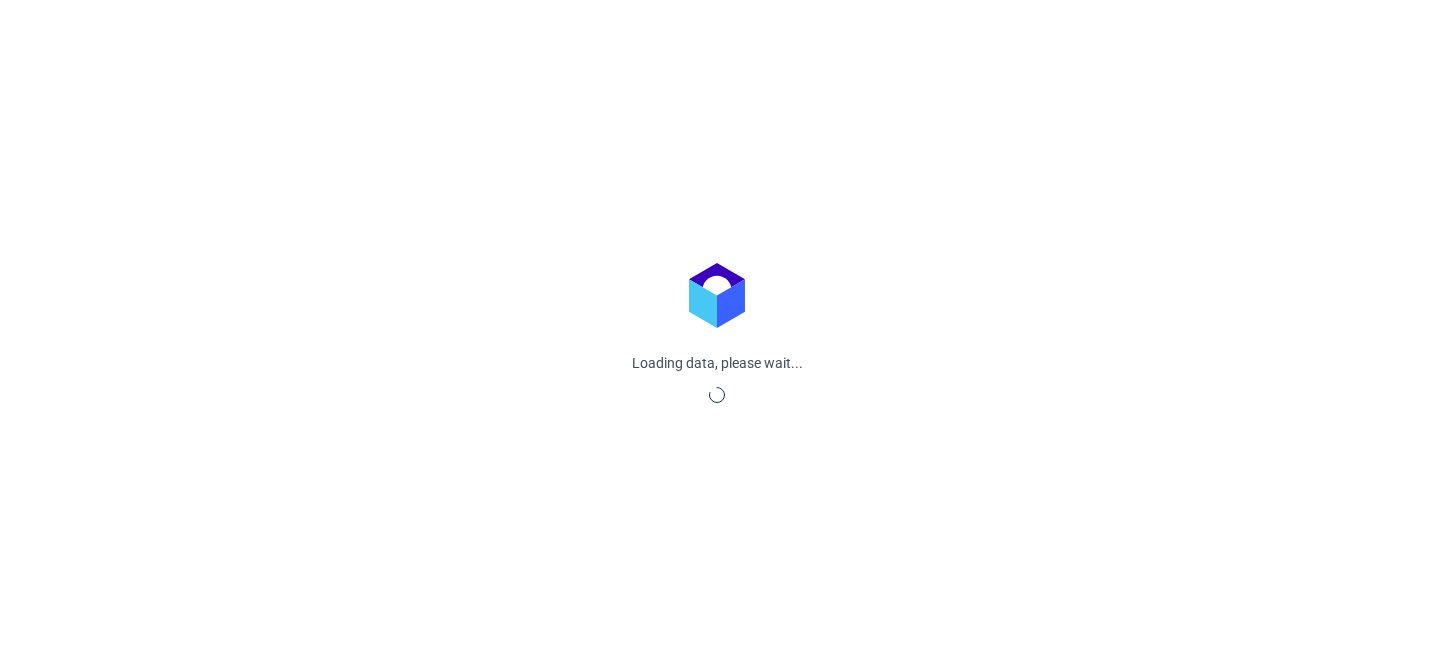 scroll, scrollTop: 0, scrollLeft: 0, axis: both 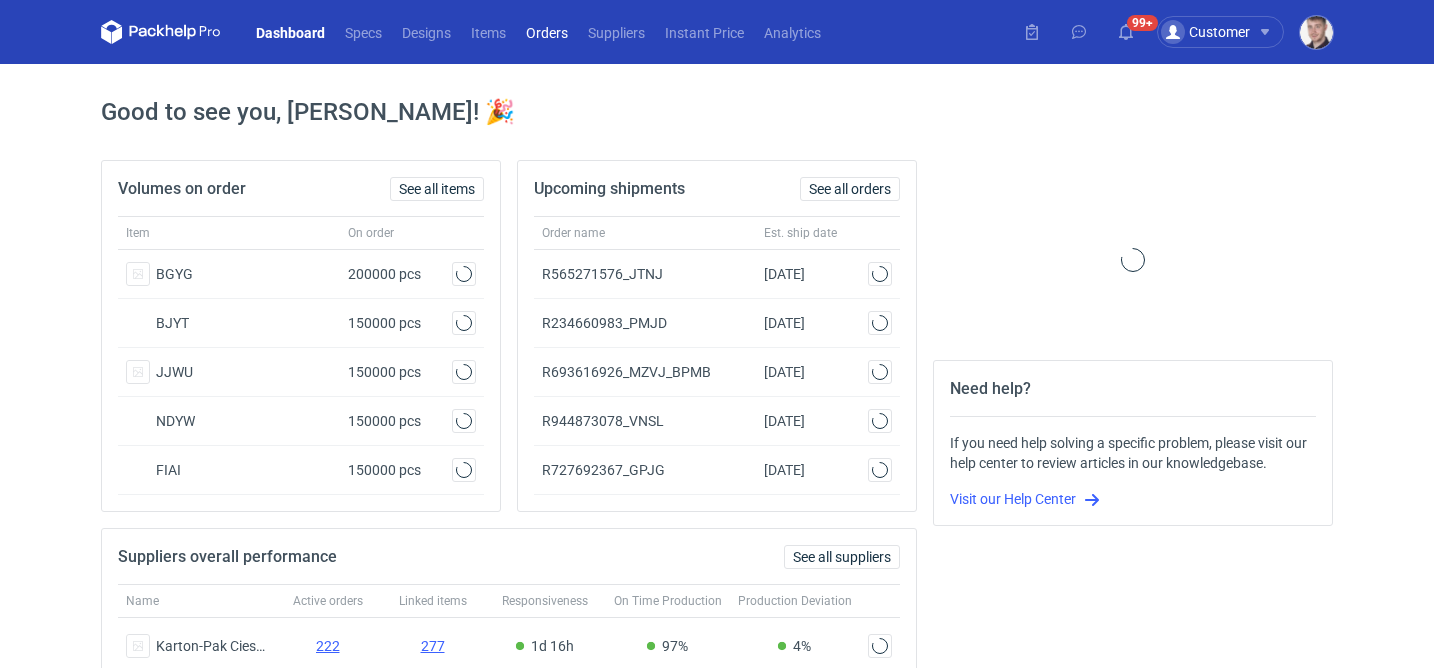 click on "Orders" at bounding box center [547, 32] 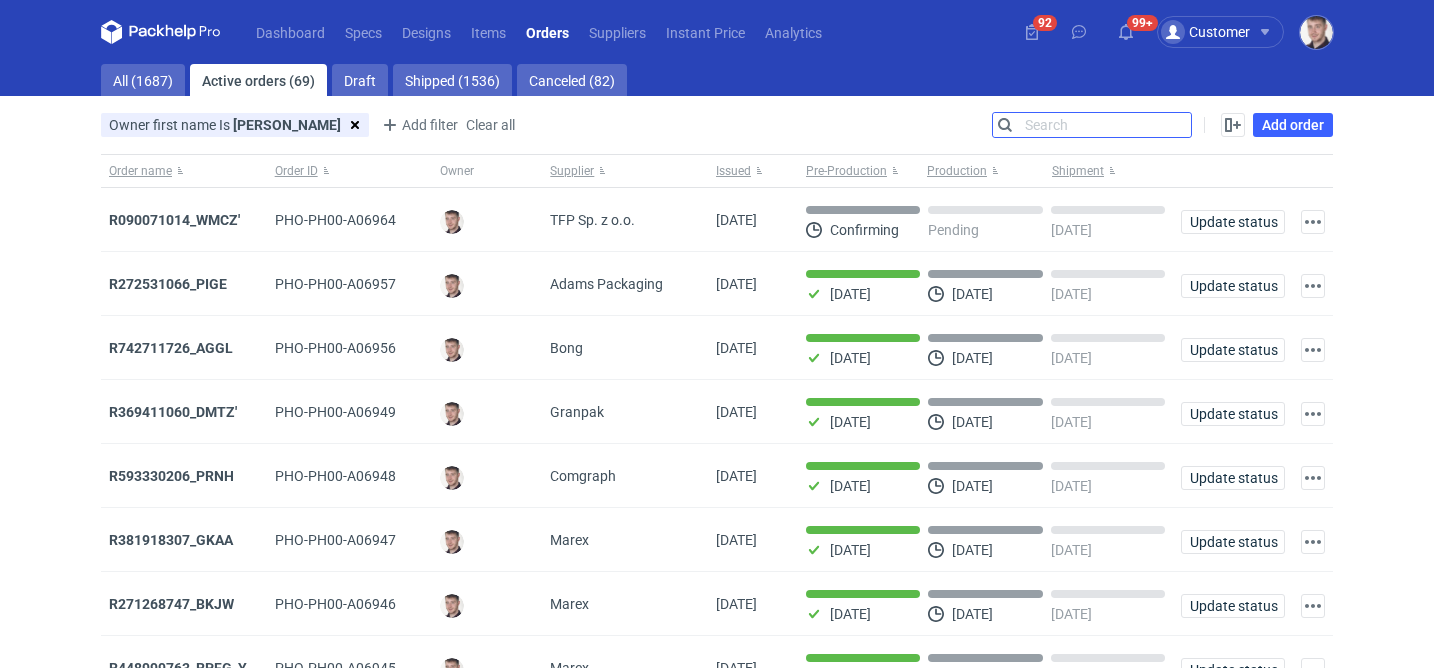 click on "Search" at bounding box center [1092, 125] 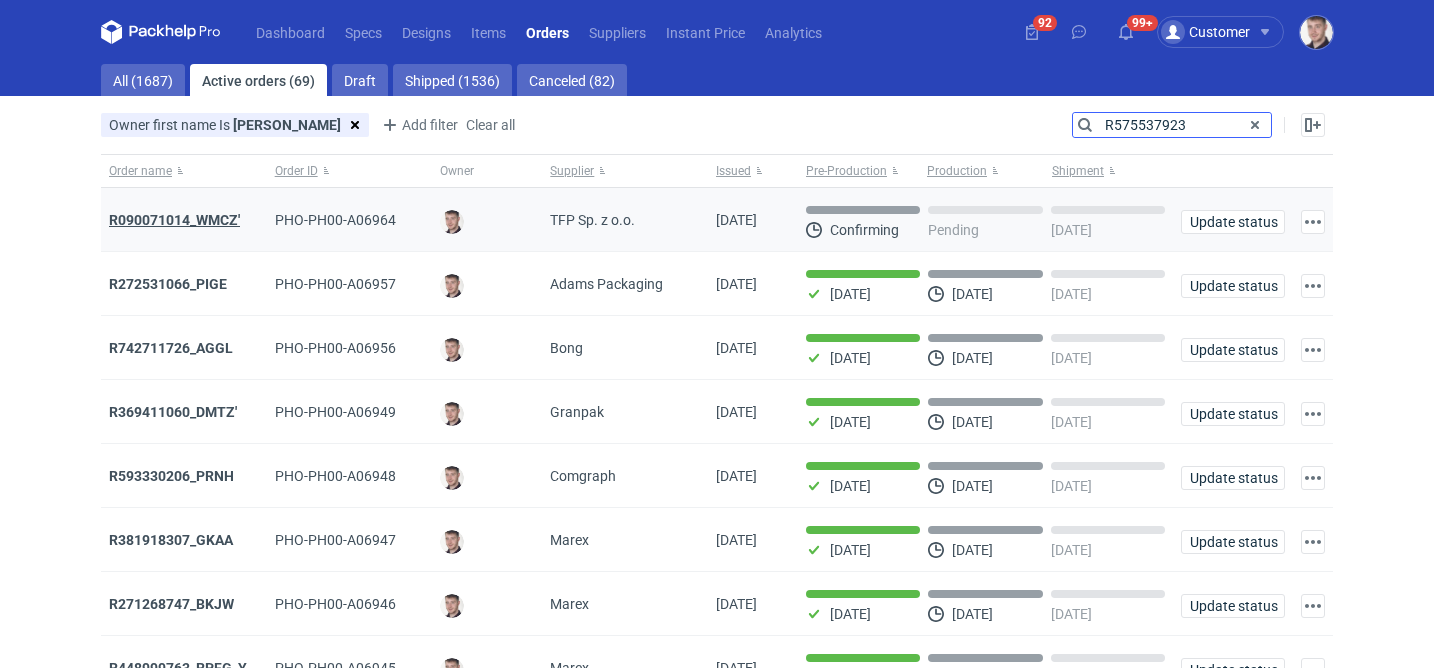 type on "R575537923" 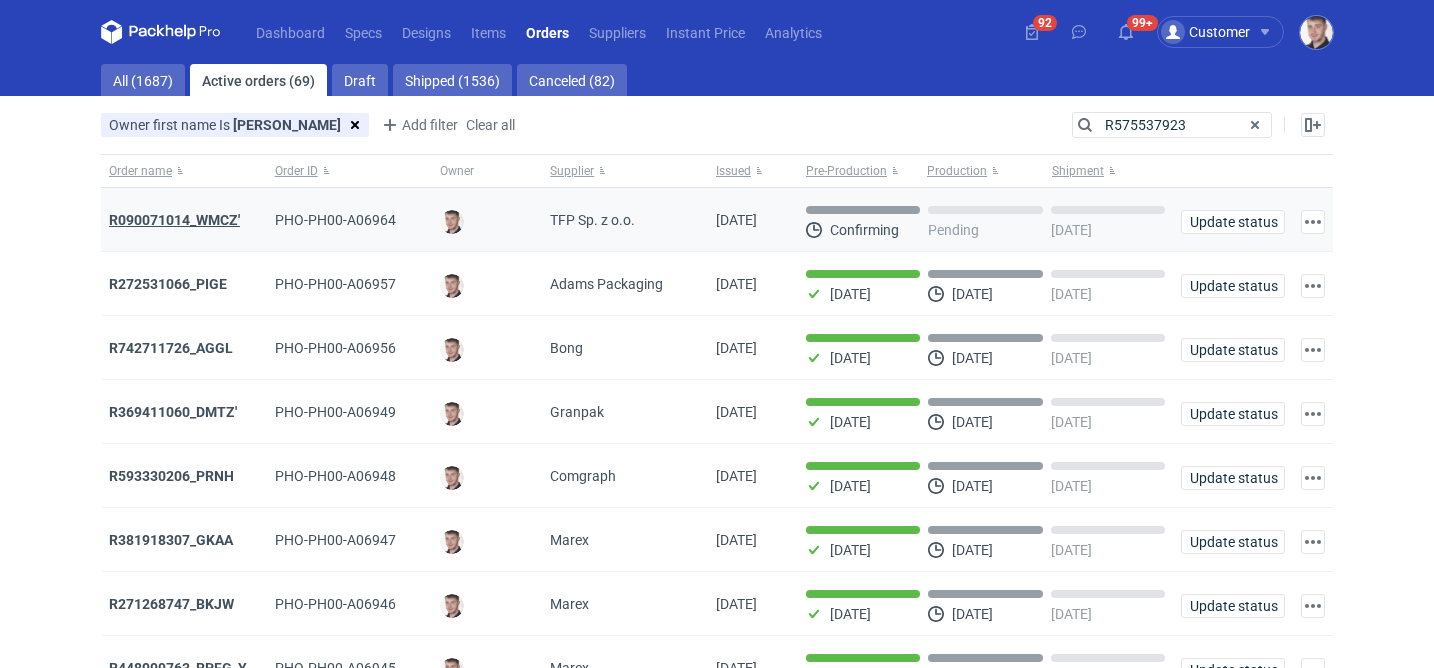 click on "R090071014_WMCZ'" at bounding box center [174, 220] 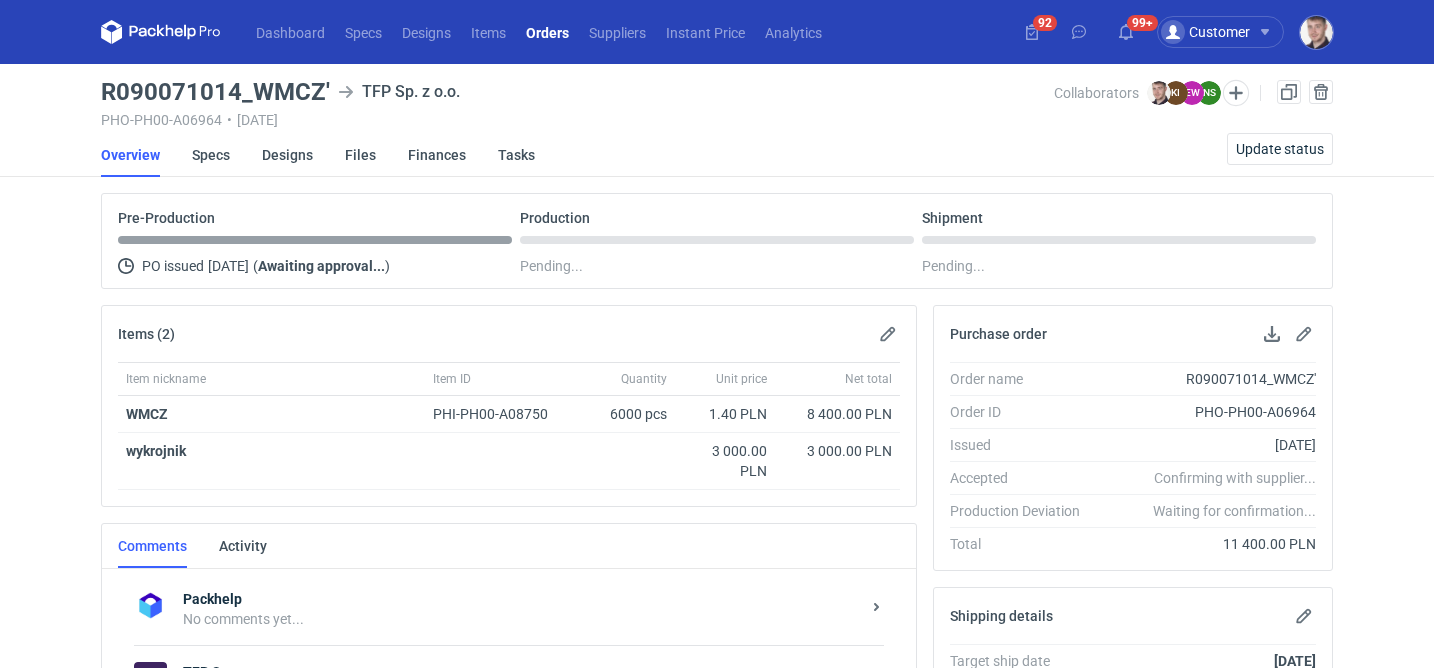 click on "Orders" at bounding box center (547, 32) 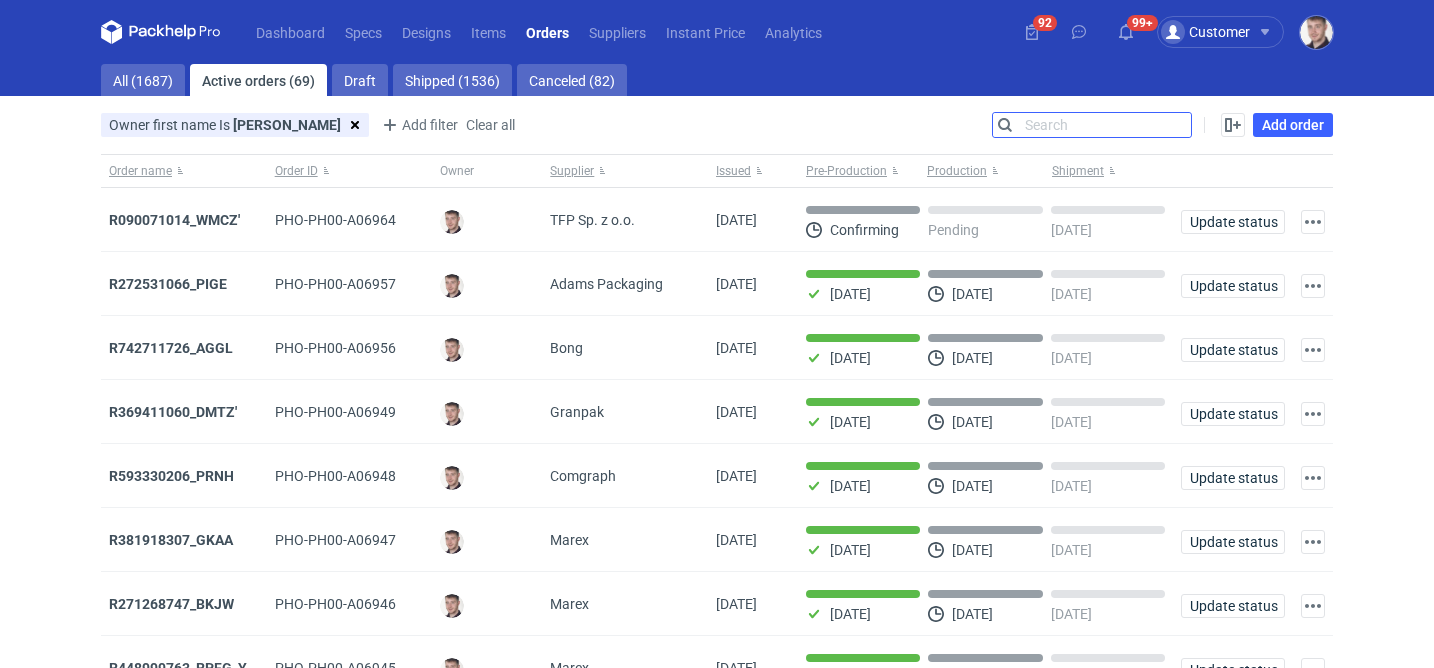 click on "Search" at bounding box center [1092, 125] 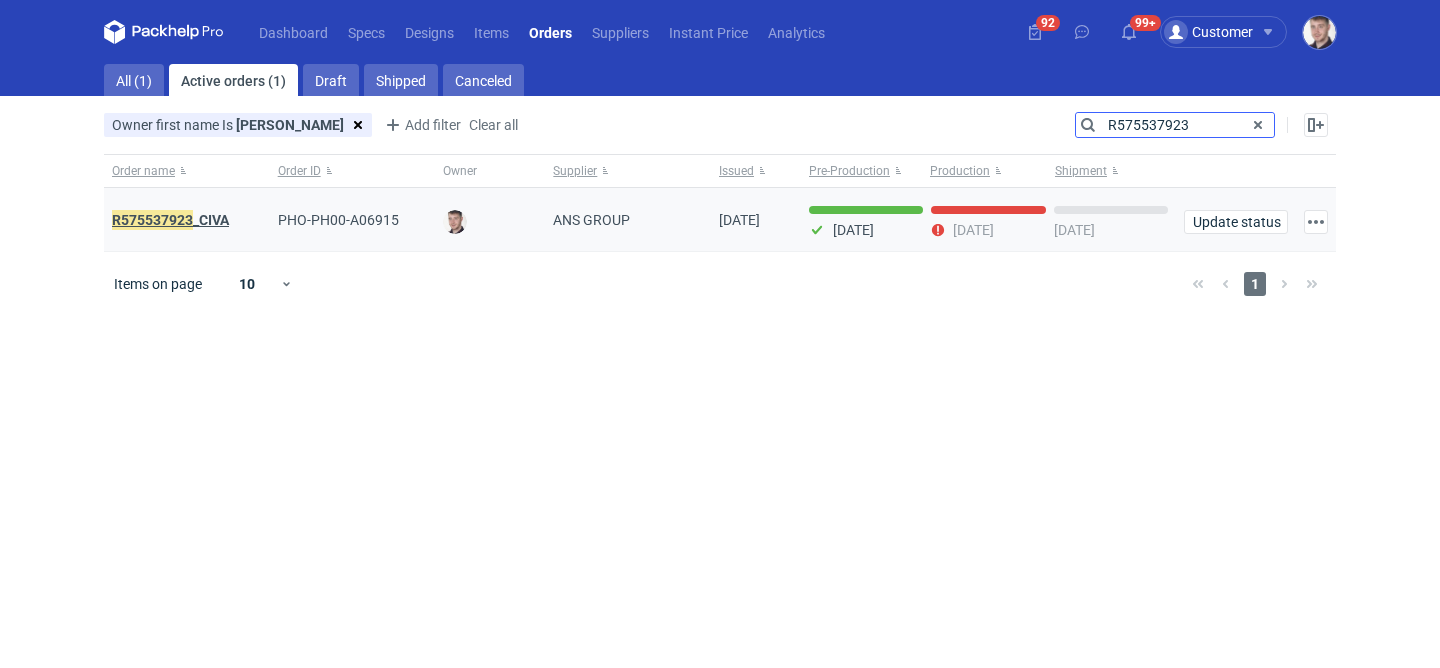 type on "R575537923" 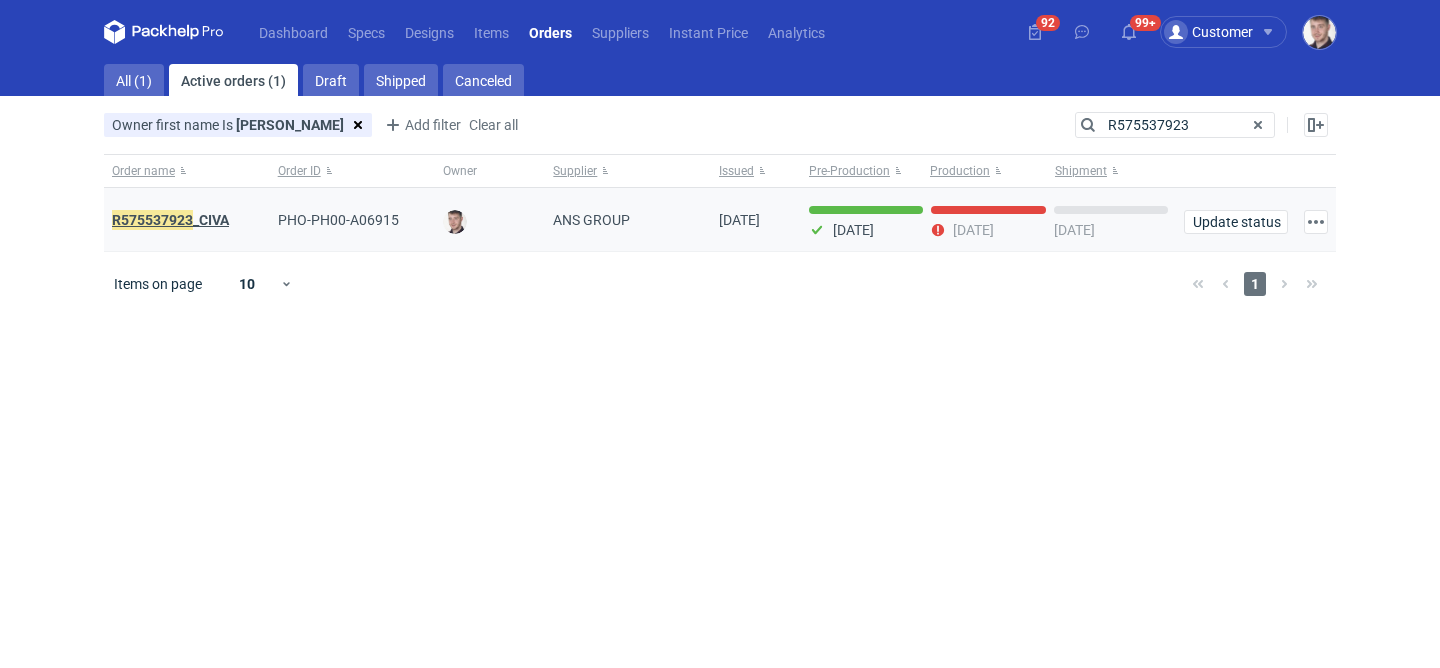 click on "R575537923" 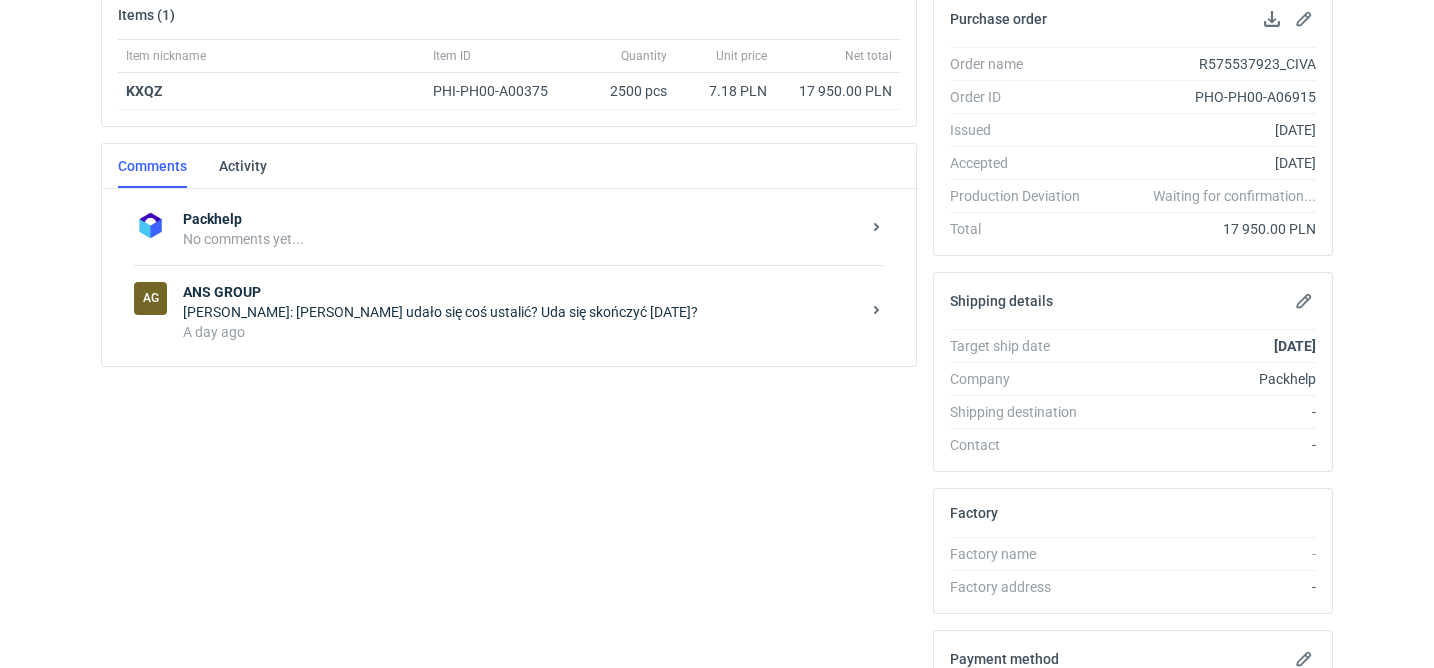 click on "A day ago" at bounding box center [521, 332] 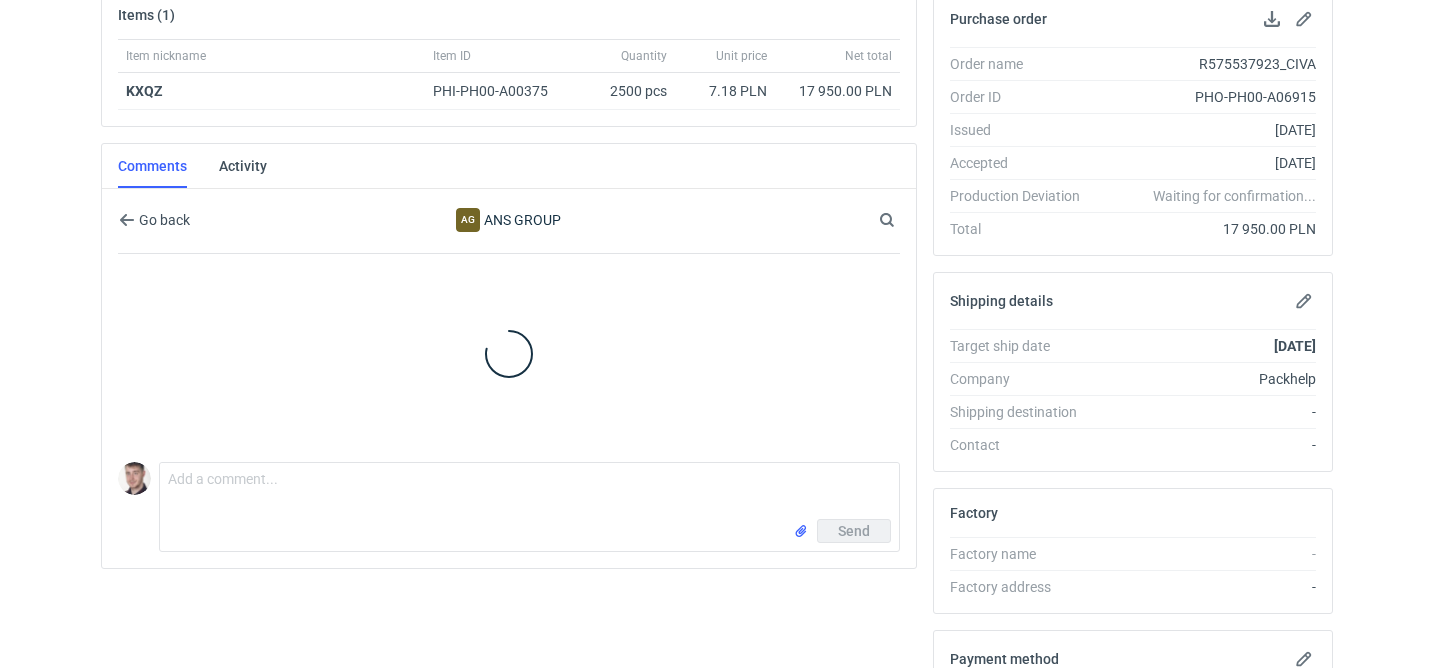 scroll, scrollTop: 358, scrollLeft: 0, axis: vertical 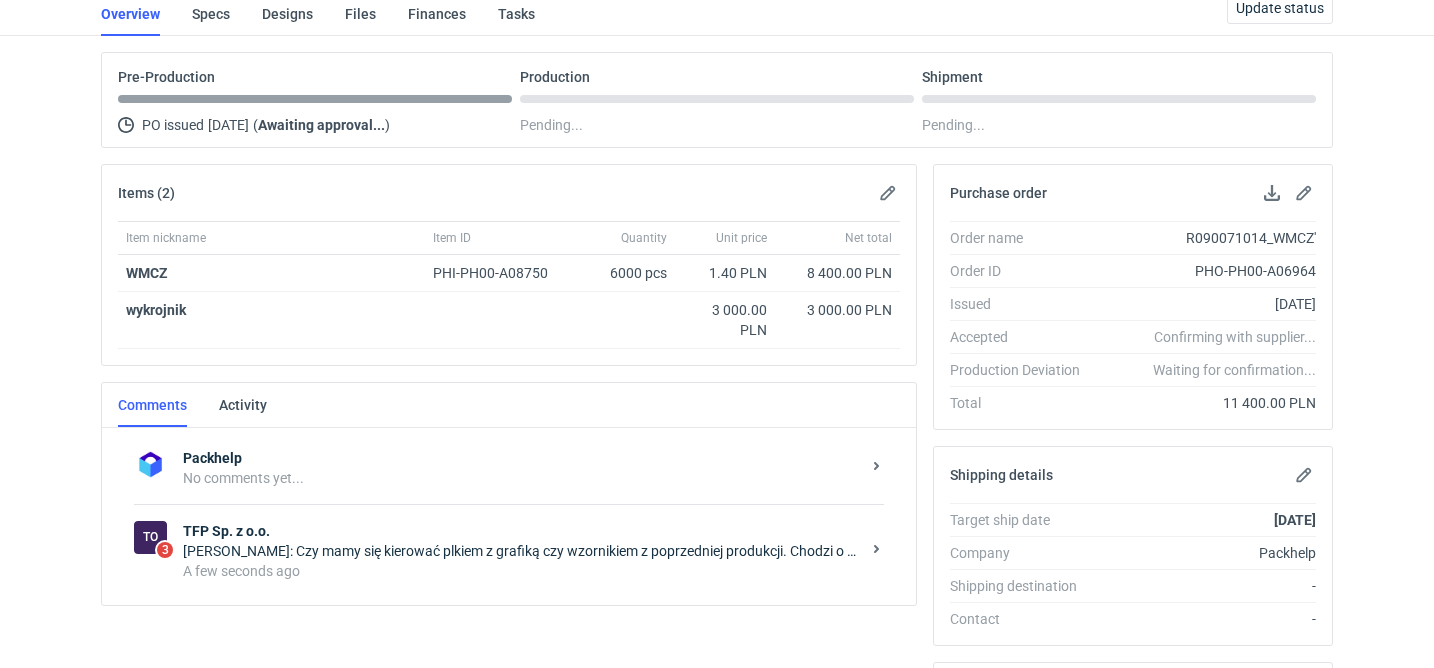 click on "TFP Sp. z o.o." at bounding box center [521, 531] 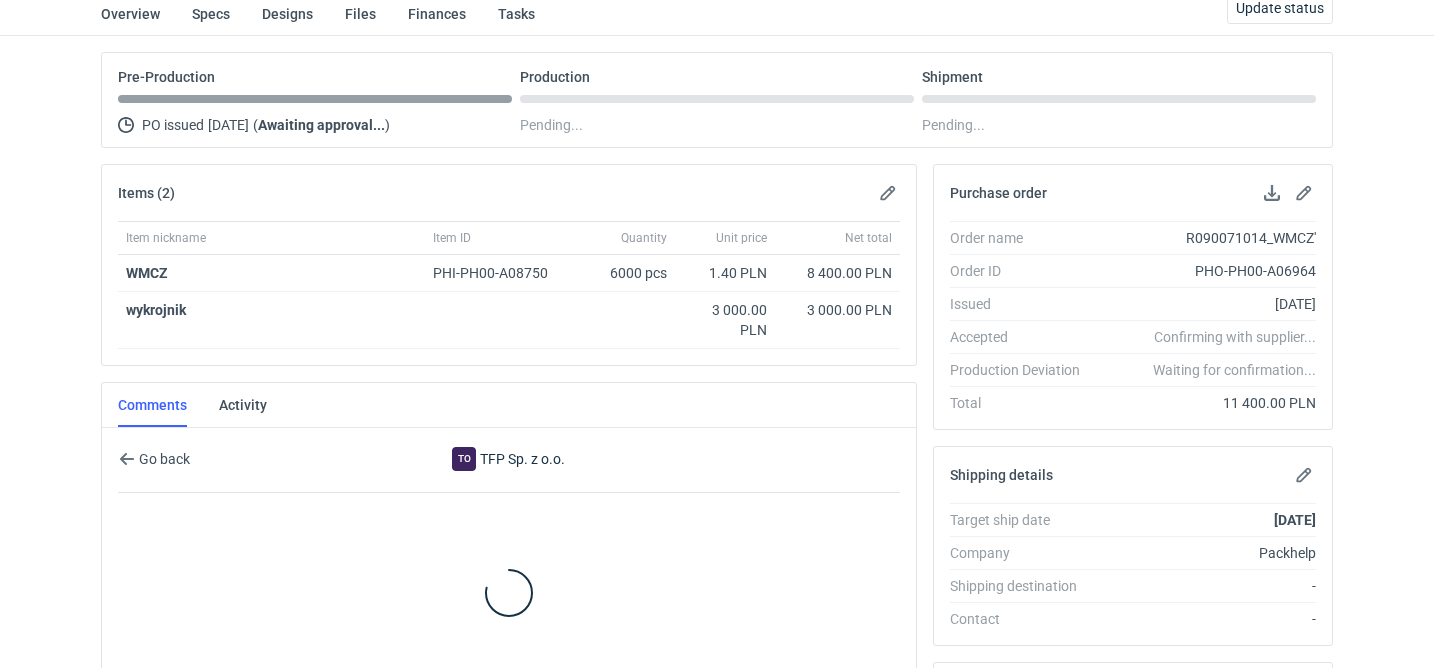 scroll, scrollTop: 192, scrollLeft: 0, axis: vertical 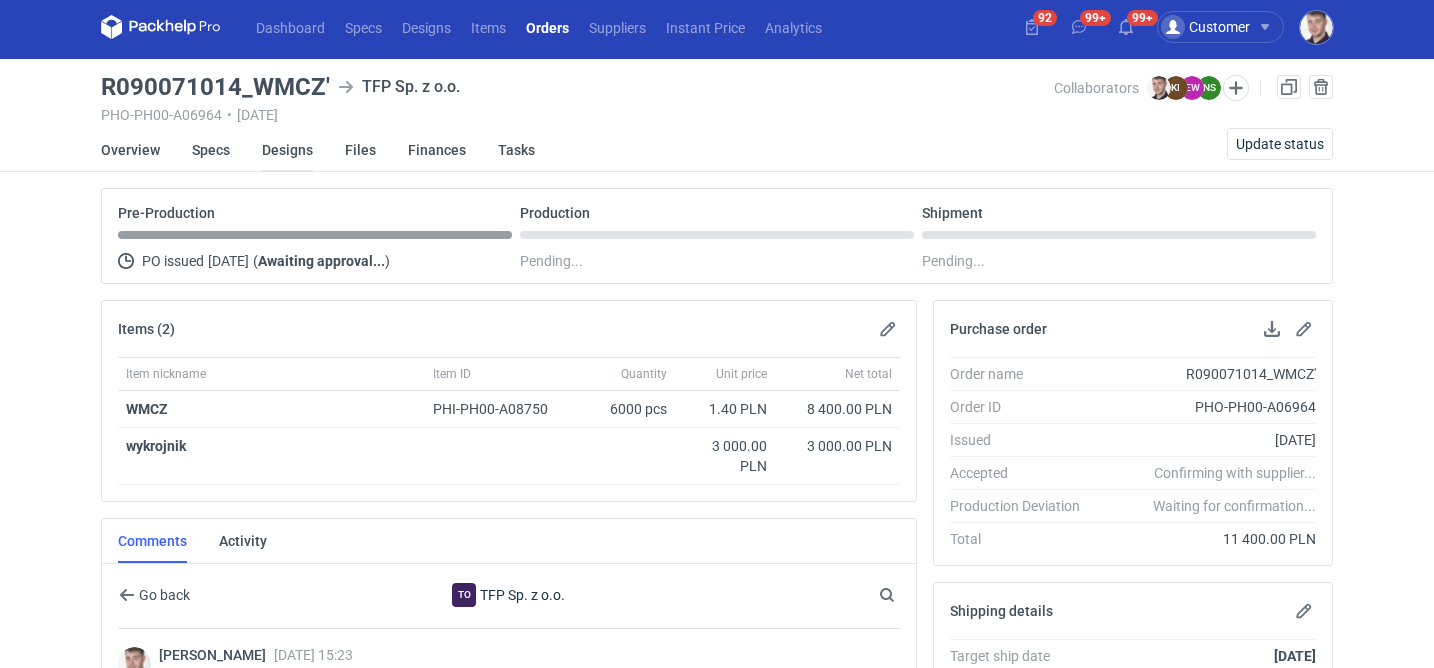click on "Designs" at bounding box center [287, 150] 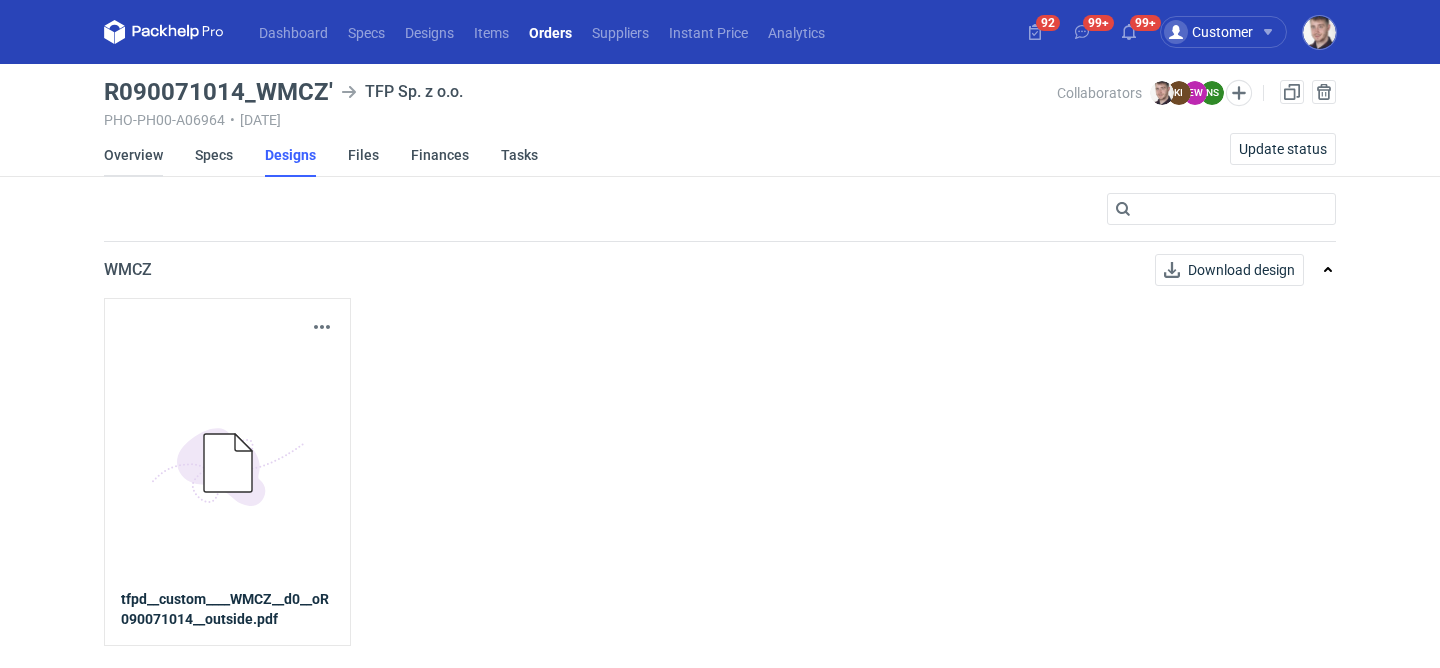 click on "Overview" at bounding box center [133, 155] 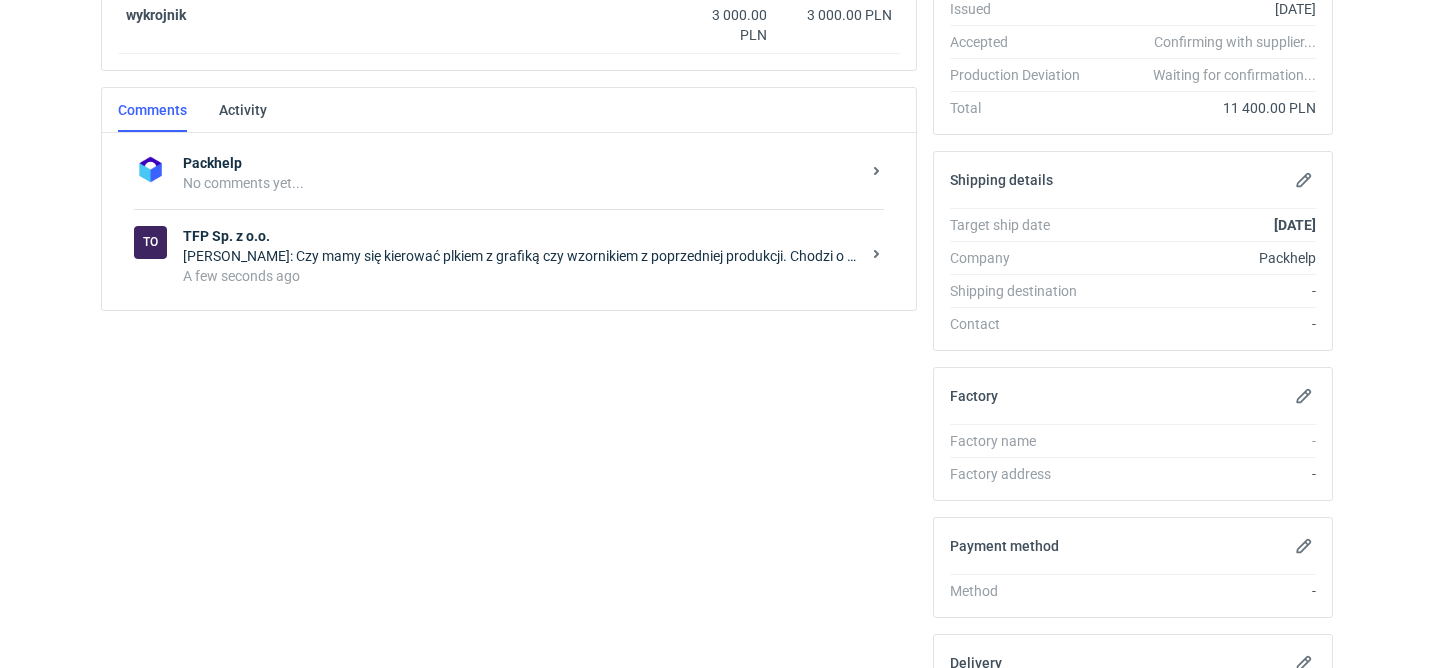 scroll, scrollTop: 409, scrollLeft: 0, axis: vertical 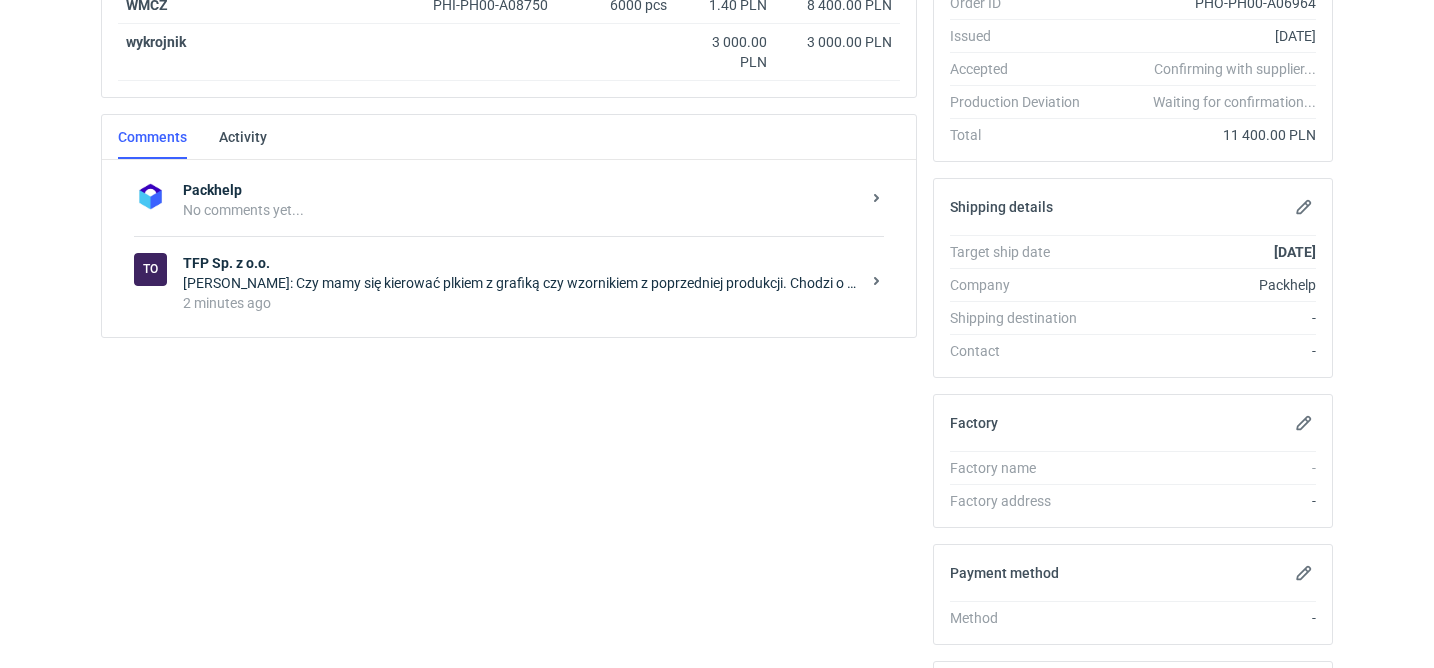 click on "2 minutes ago" at bounding box center (521, 303) 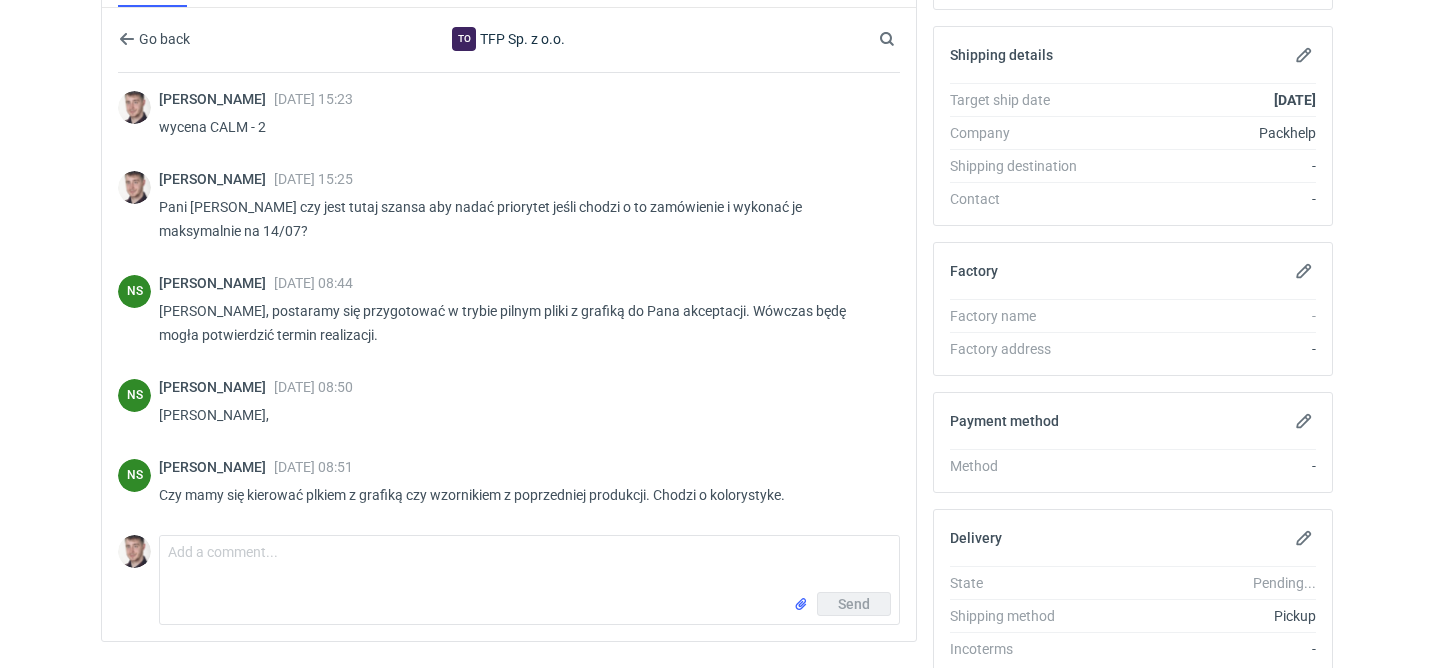 scroll, scrollTop: 570, scrollLeft: 0, axis: vertical 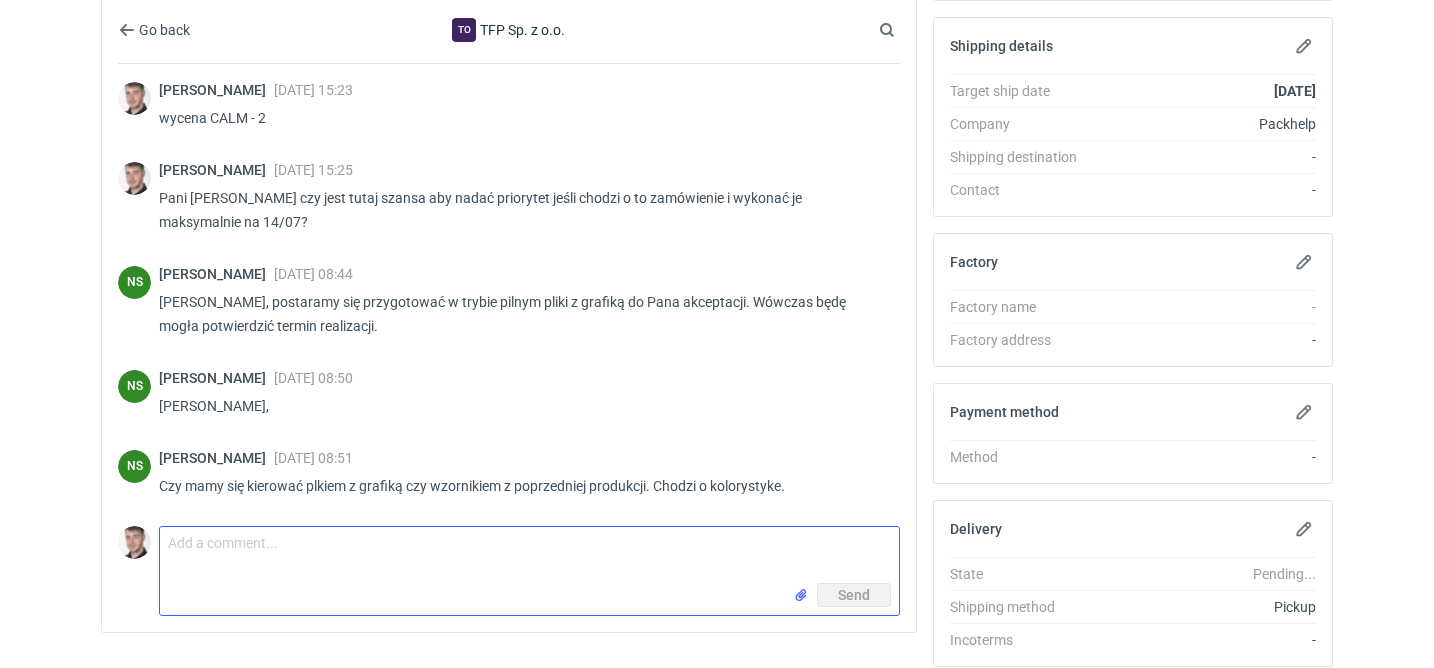 click on "Comment message" at bounding box center (529, 555) 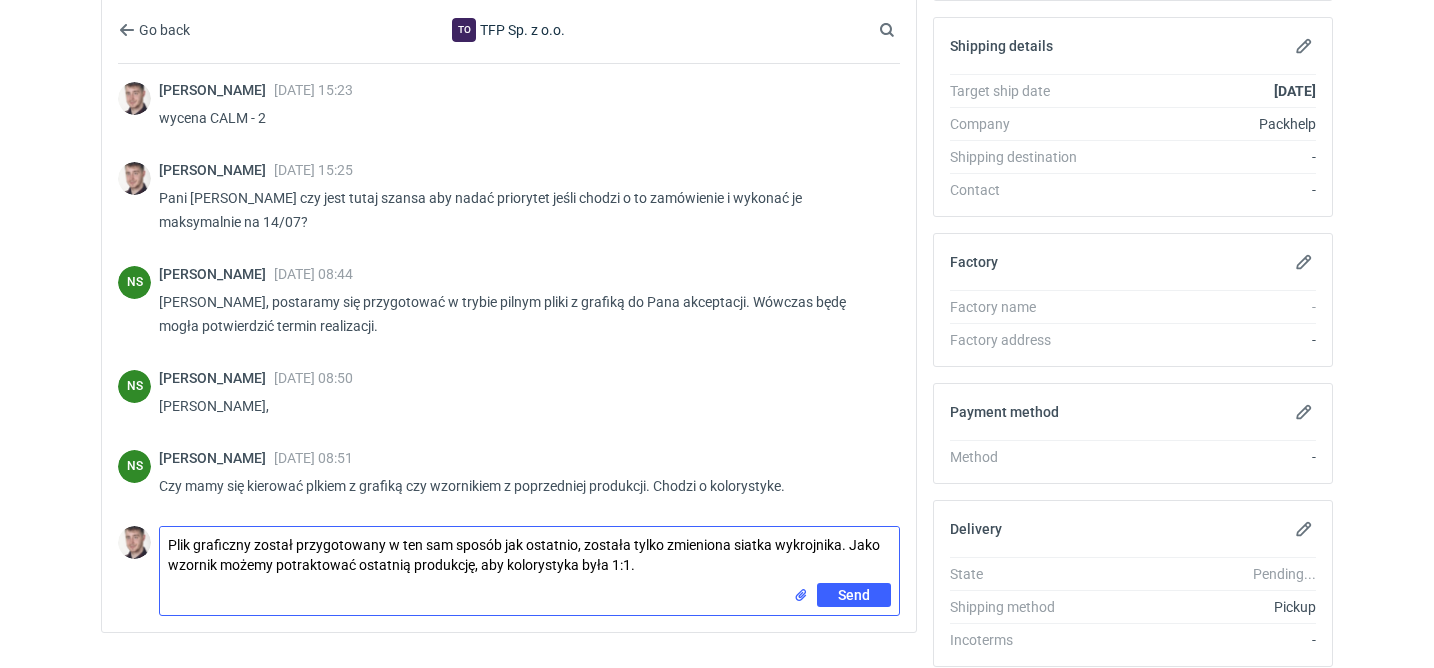 type on "Plik graficzny został przygotowany w ten sam sposób jak ostatnio, została tylko zmieniona siatka wykrojnika. Jako wzornik możemy potraktować ostatnią produkcję, aby kolorystyka była 1:1." 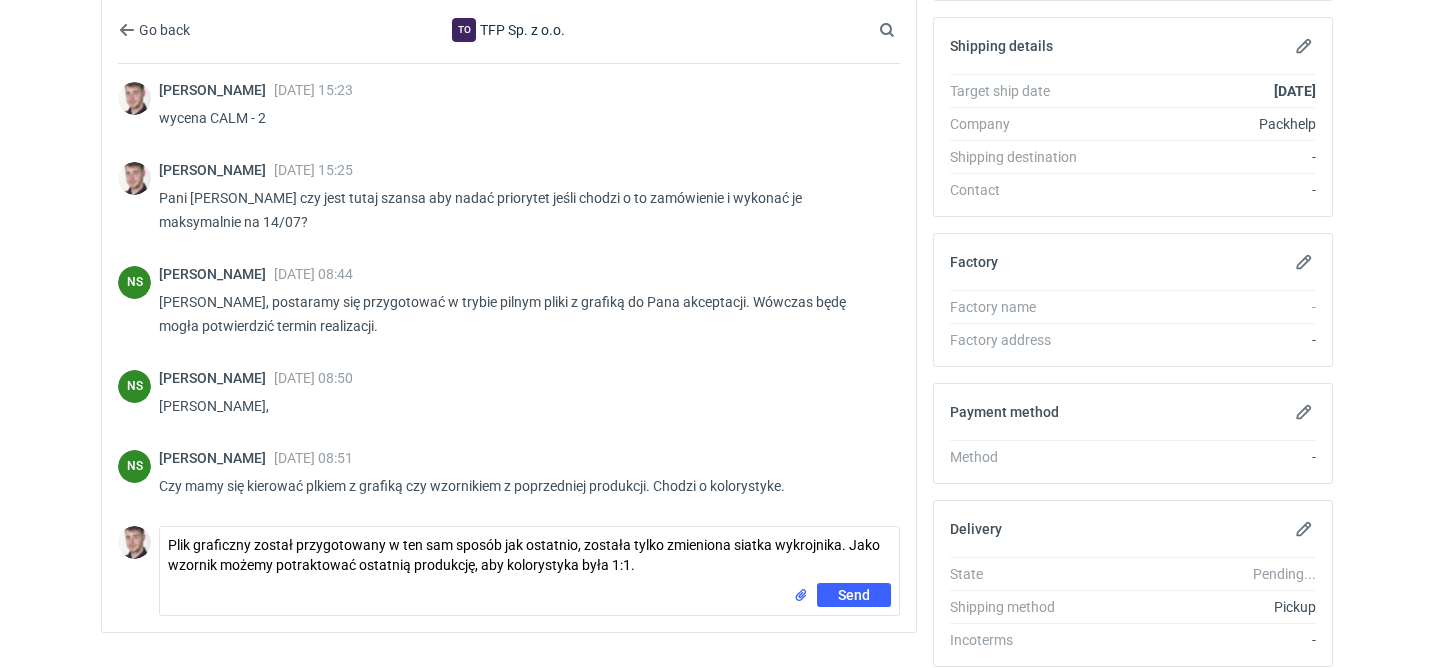 type 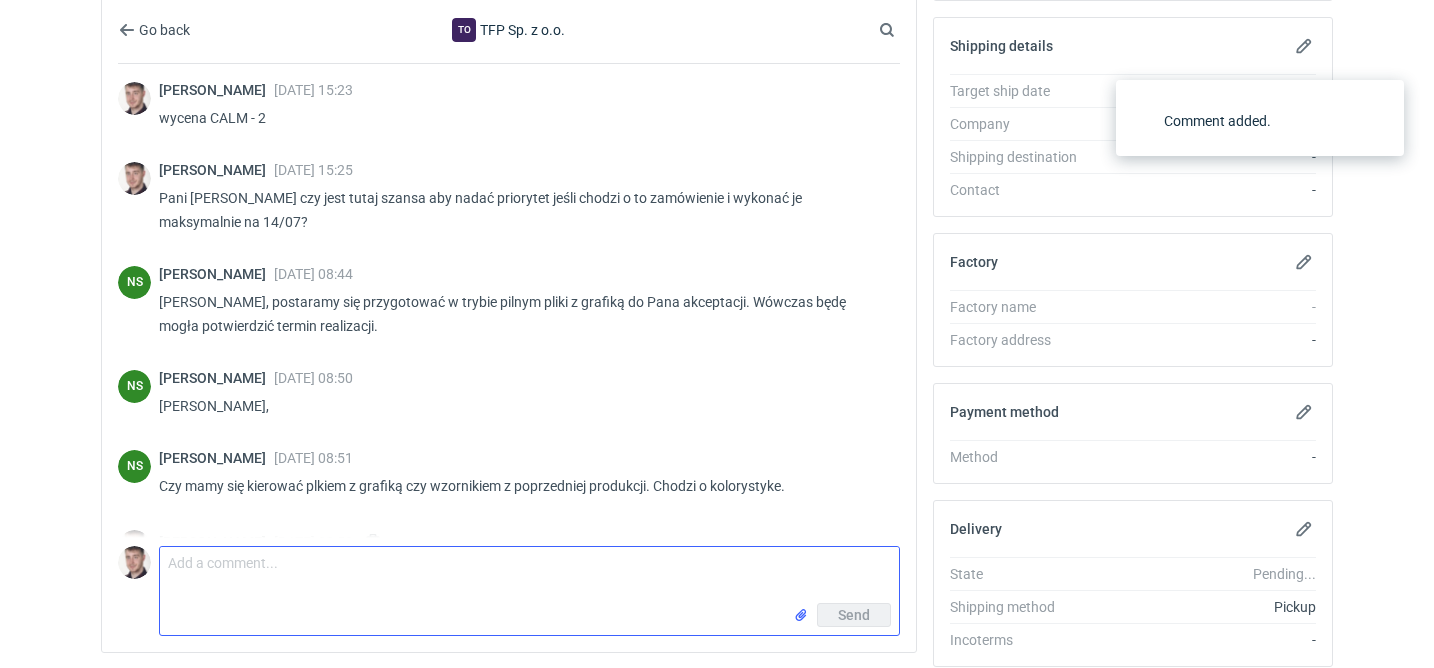 scroll, scrollTop: 92, scrollLeft: 0, axis: vertical 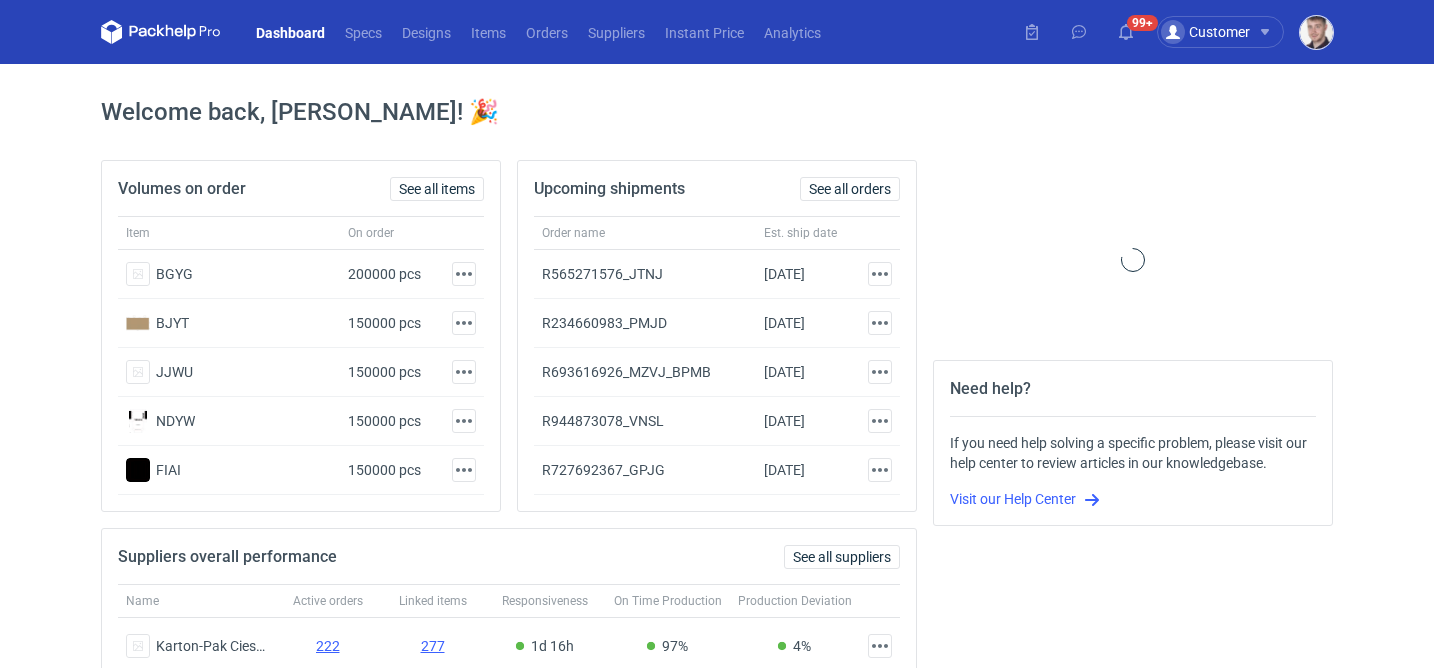 click at bounding box center (1316, 32) 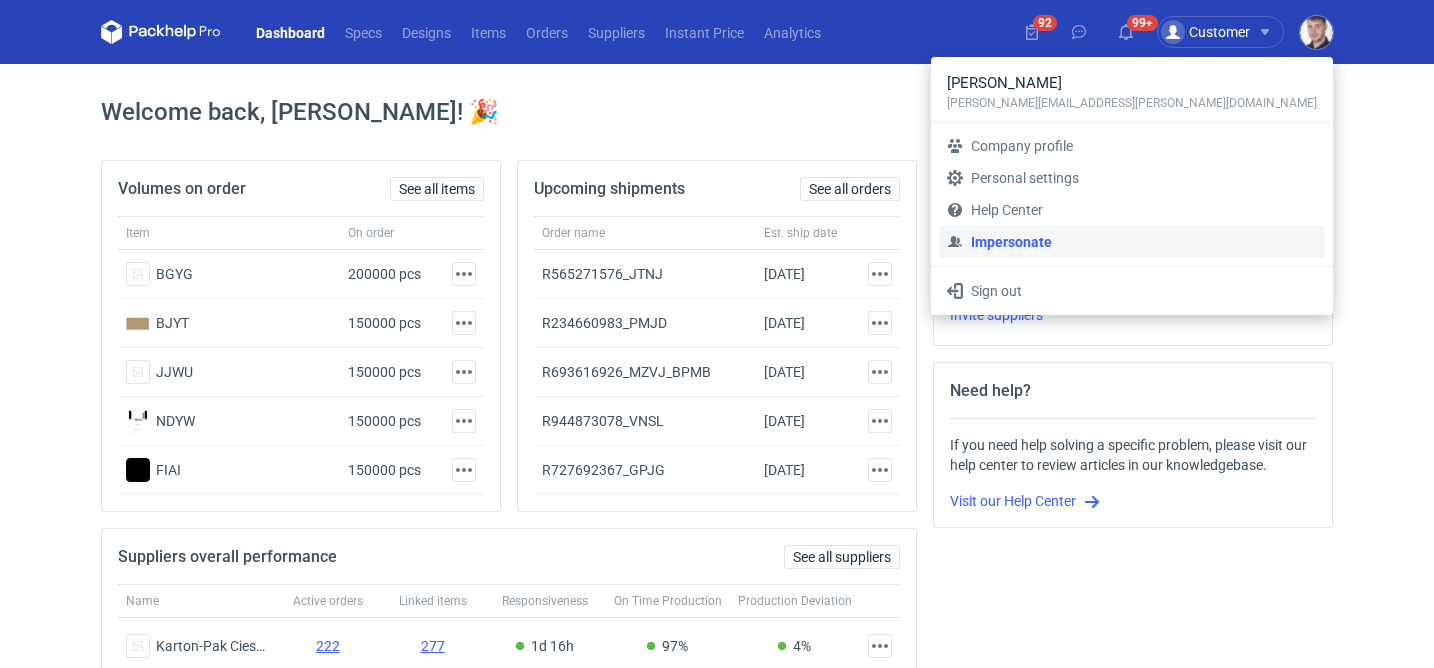 click on "Impersonate" at bounding box center (1132, 242) 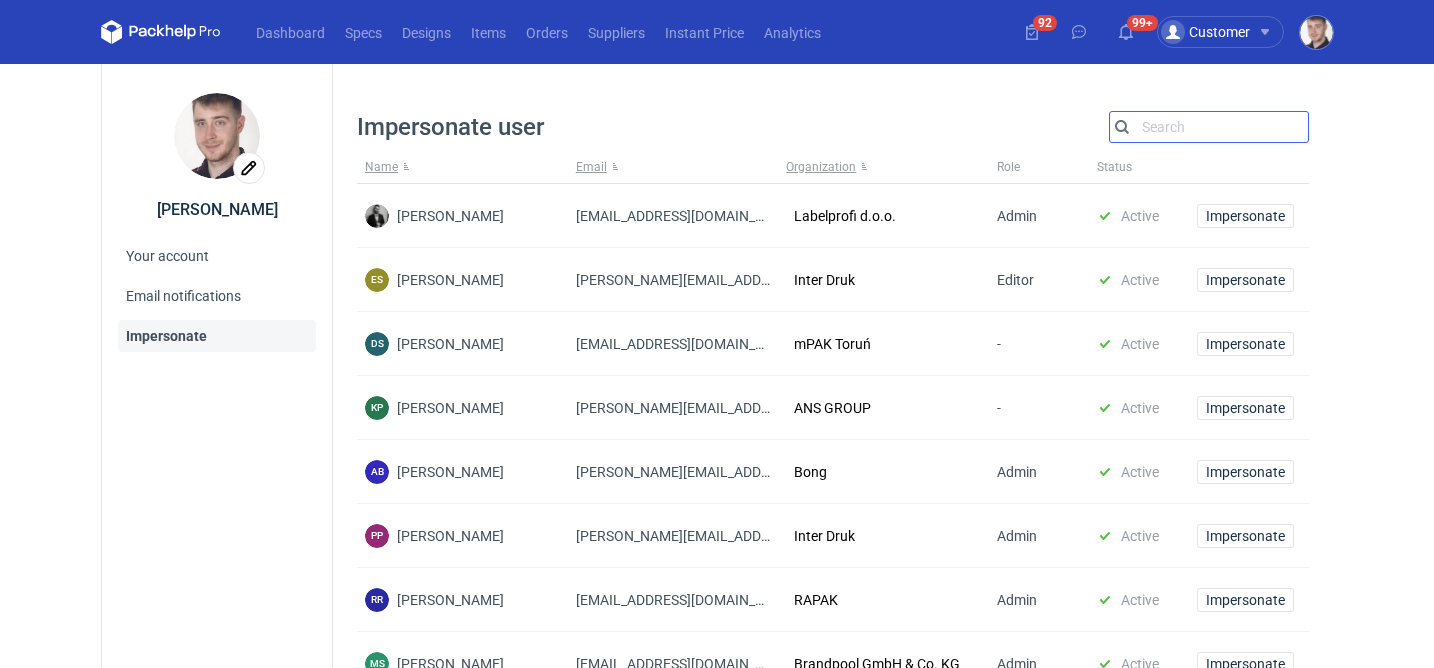 click on "Search" at bounding box center (1209, 127) 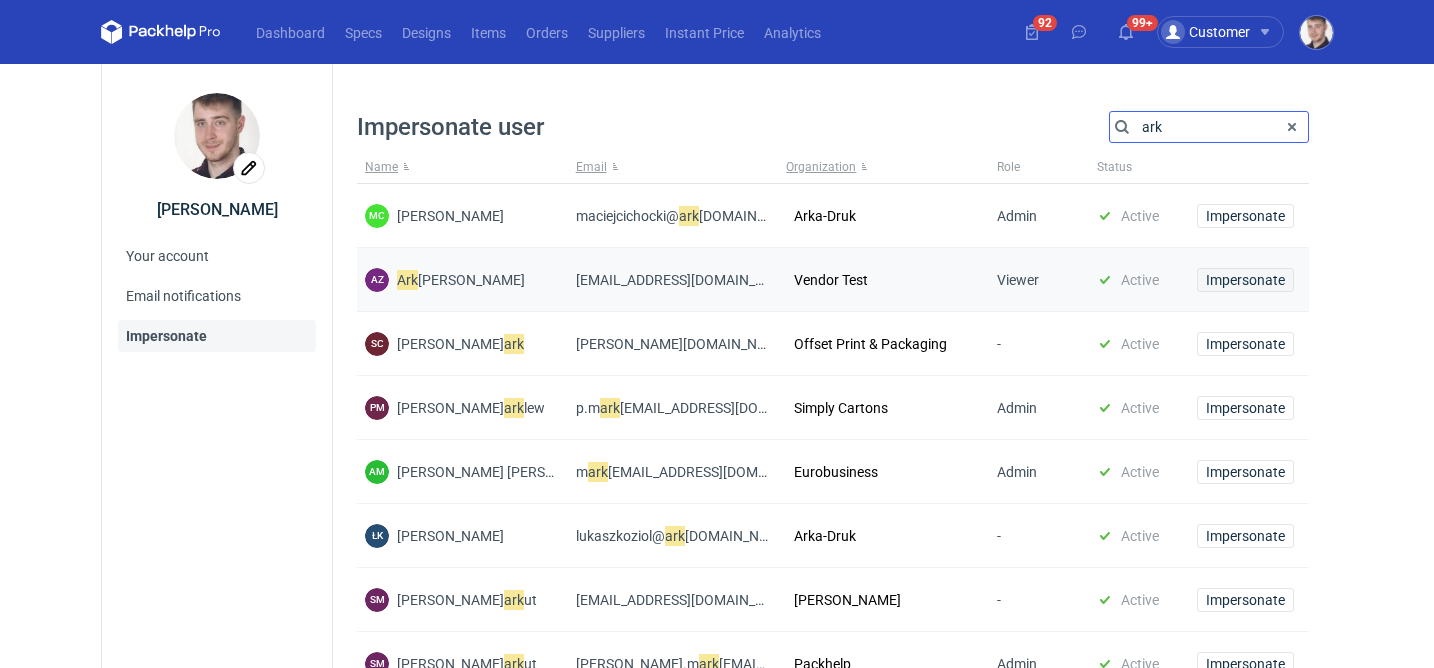 type on "ark" 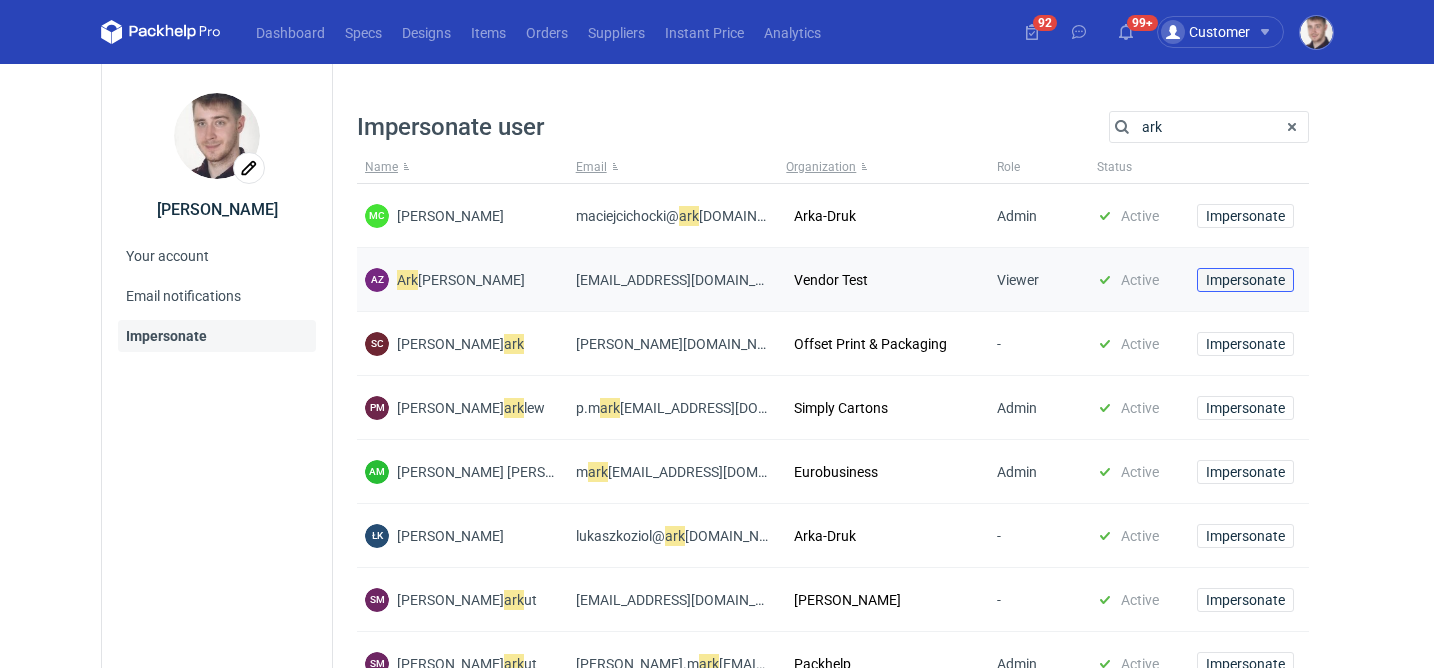 click on "Impersonate" at bounding box center (1245, 280) 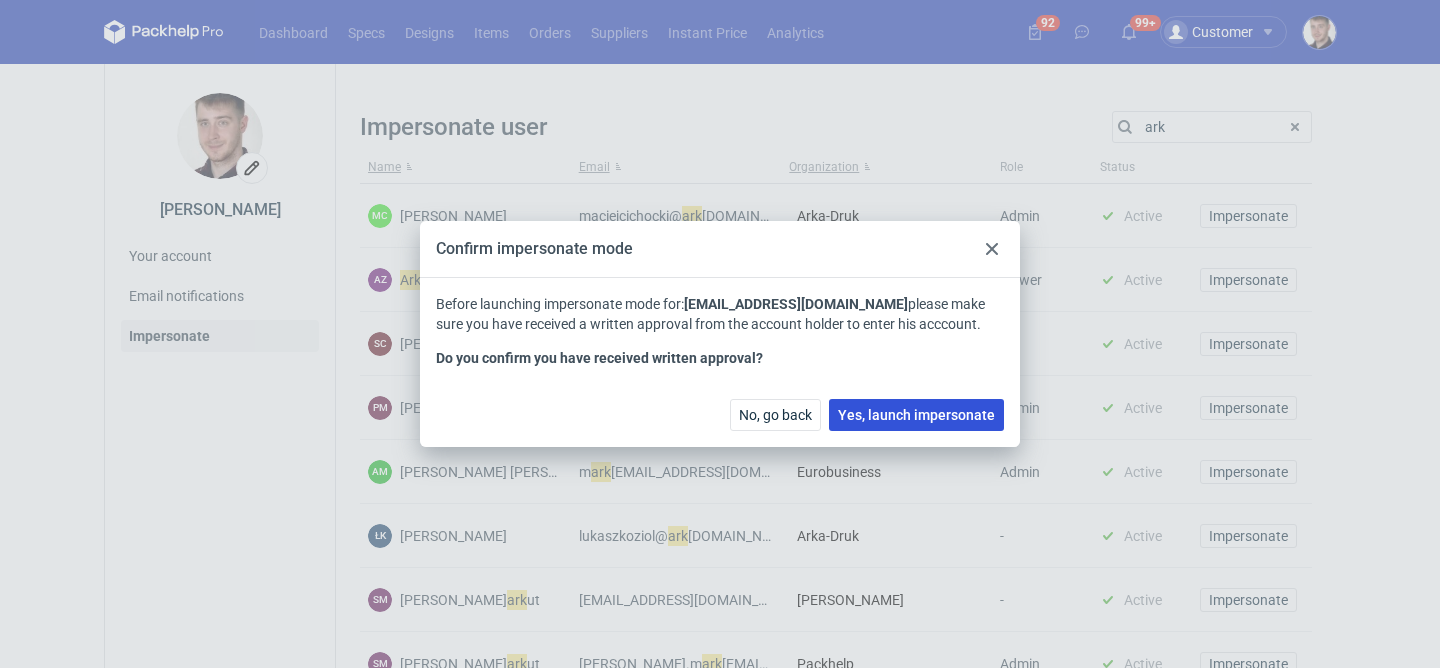 click on "Yes, launch impersonate" at bounding box center [916, 415] 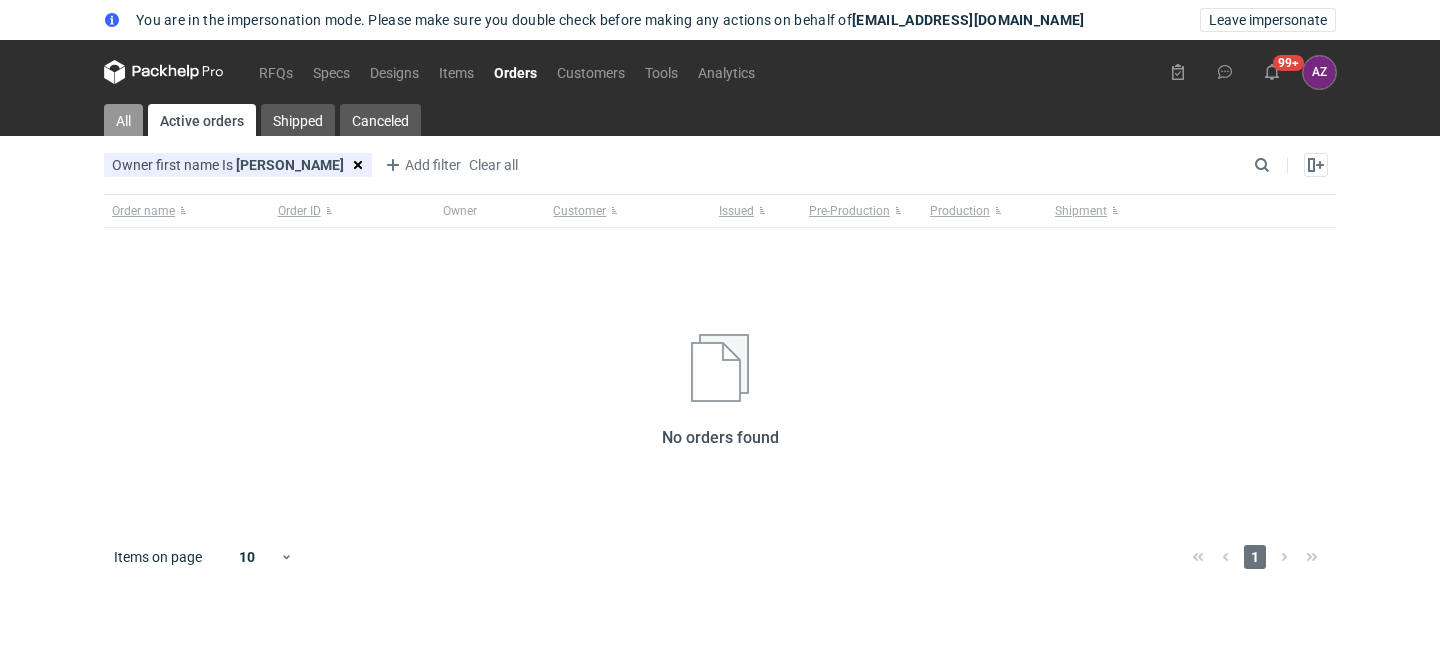 click on "All" at bounding box center (123, 120) 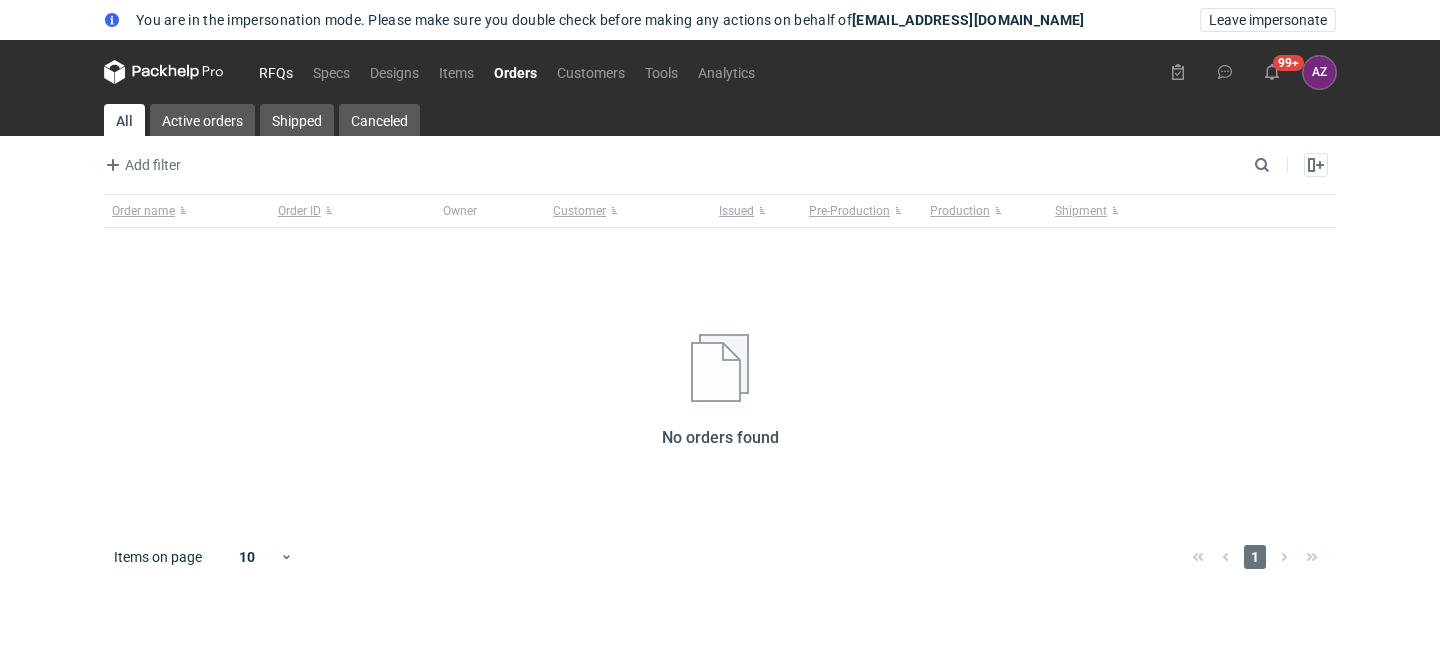 click on "RFQs" at bounding box center [276, 72] 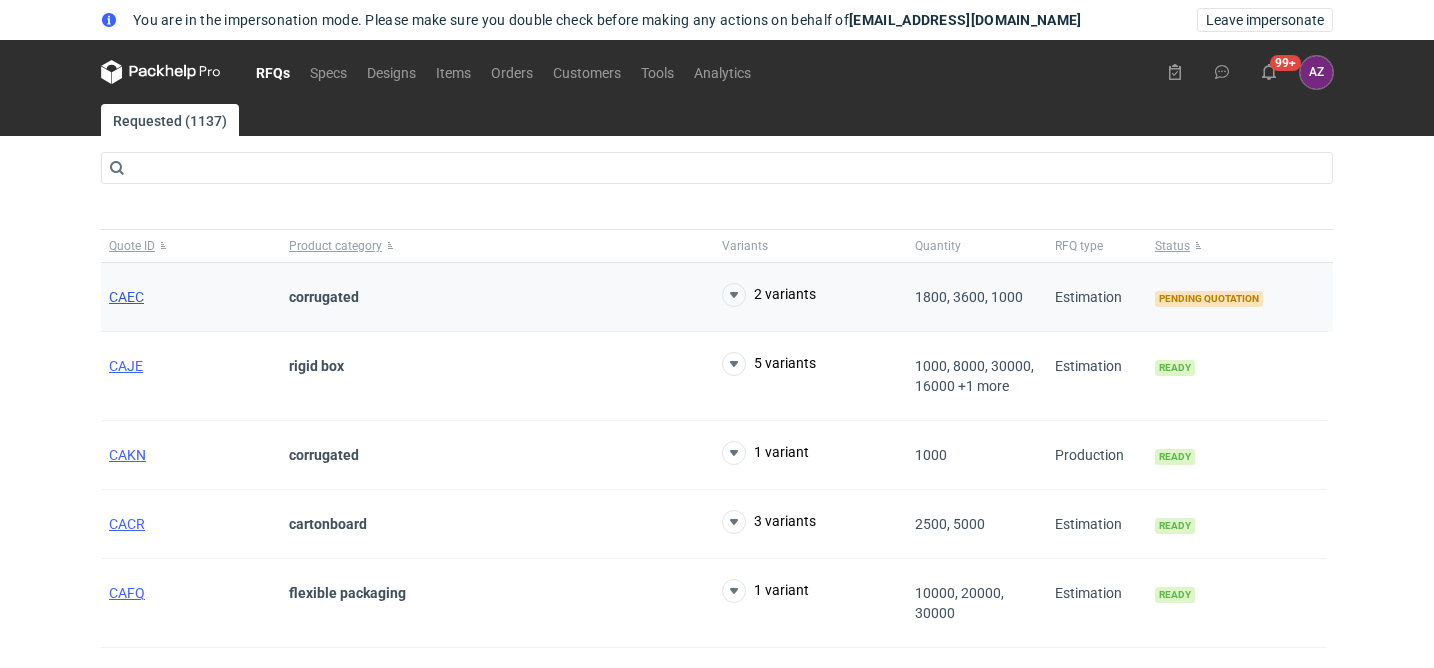 click on "CAEC" at bounding box center [126, 297] 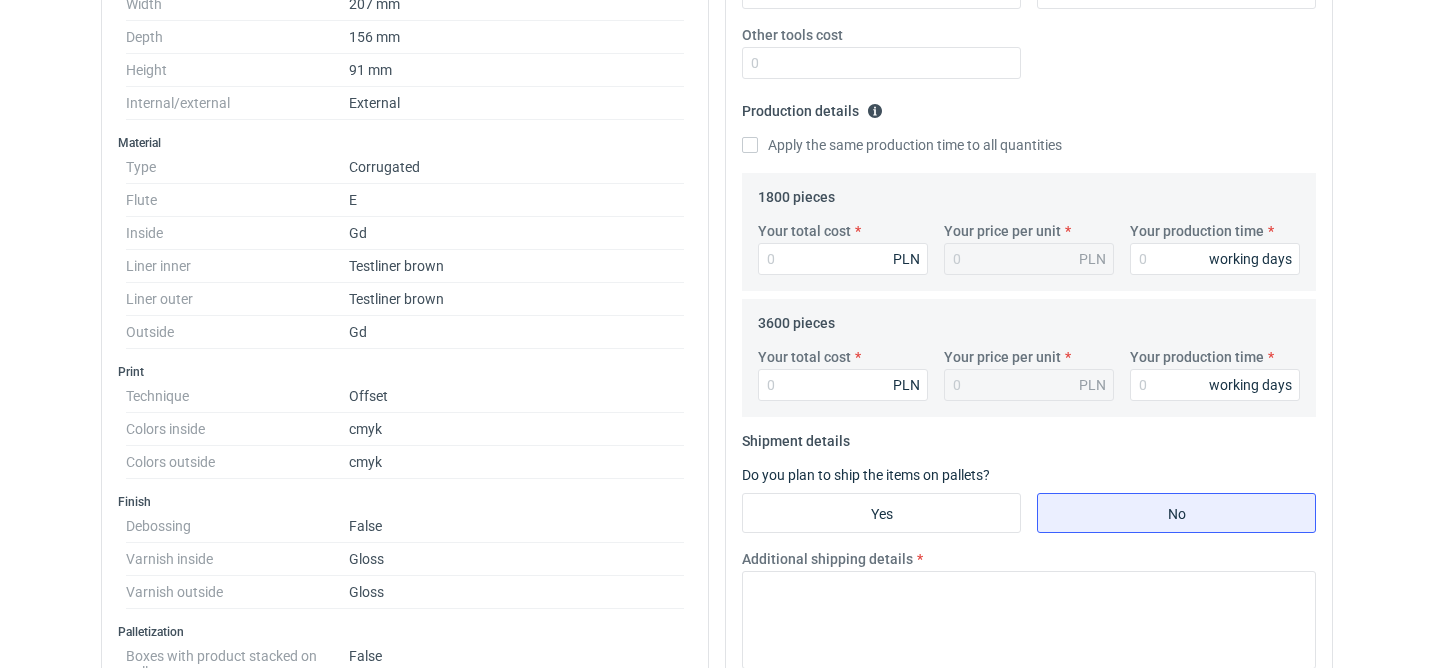 scroll, scrollTop: 565, scrollLeft: 0, axis: vertical 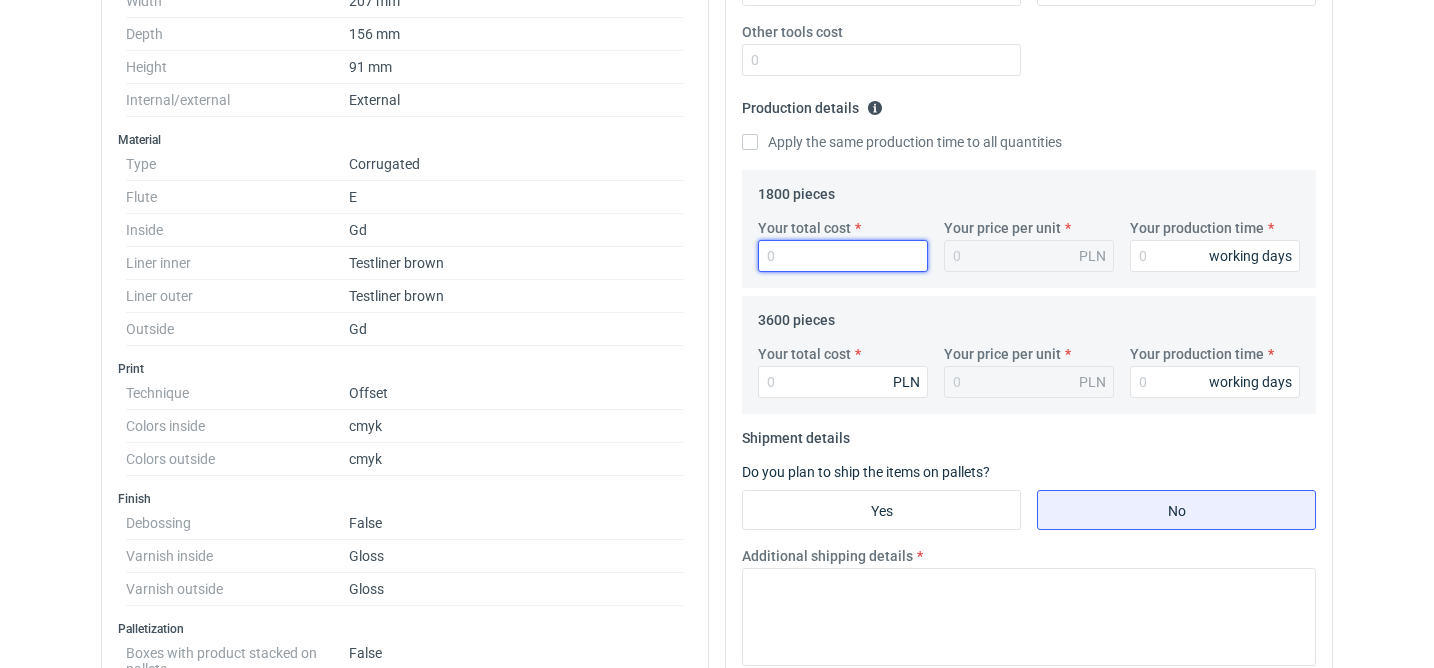 click on "Your total cost" at bounding box center (843, 256) 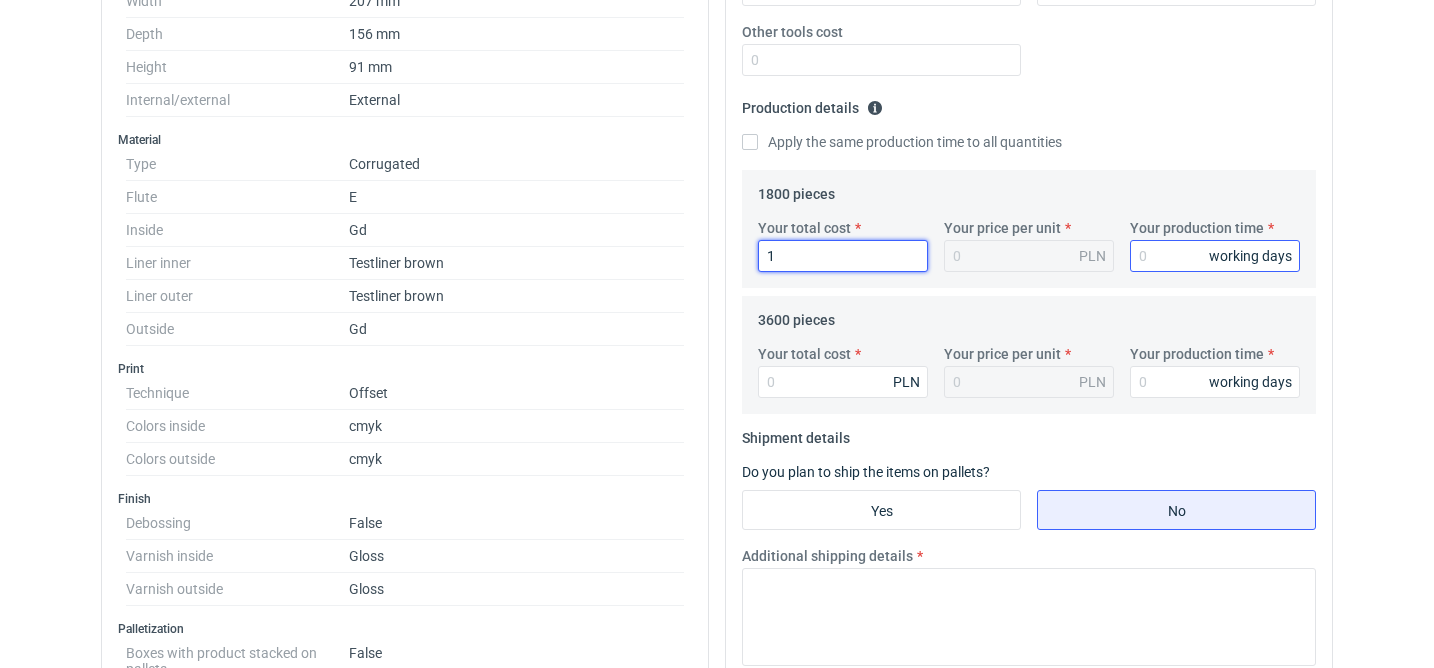 type on "1" 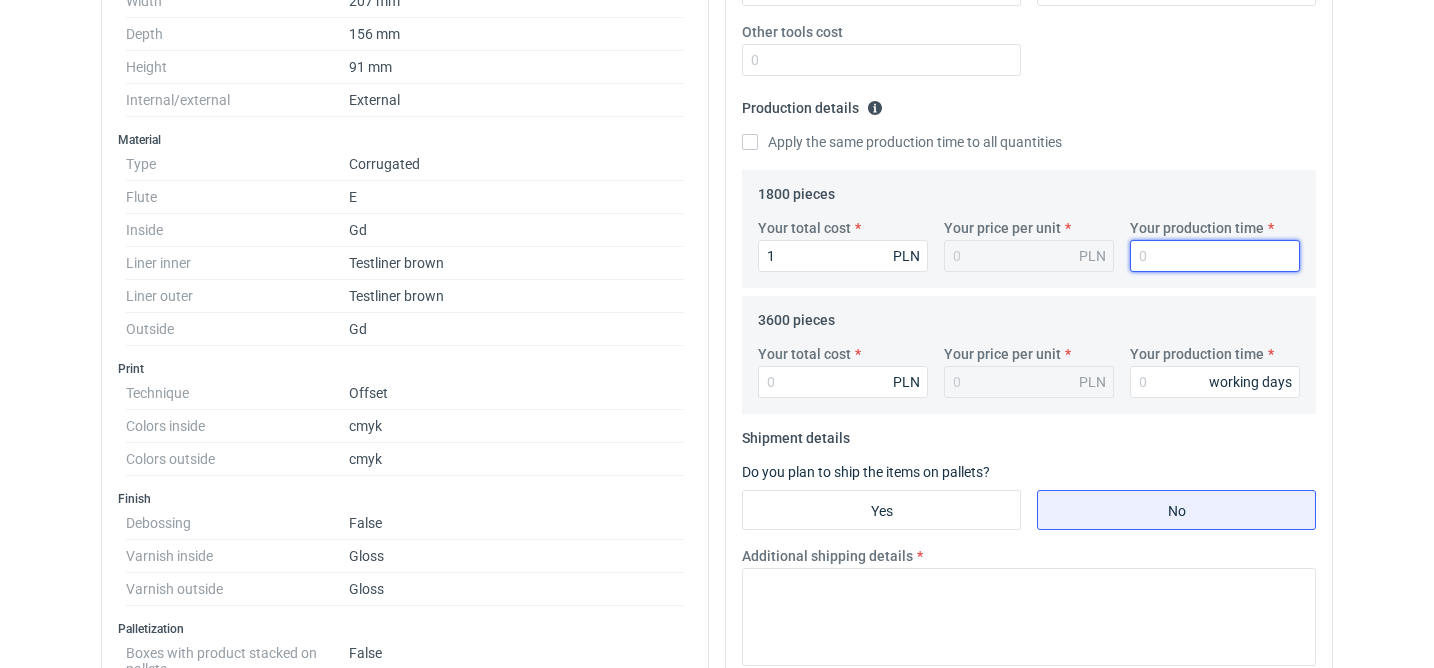 click on "Your production time" at bounding box center (1215, 256) 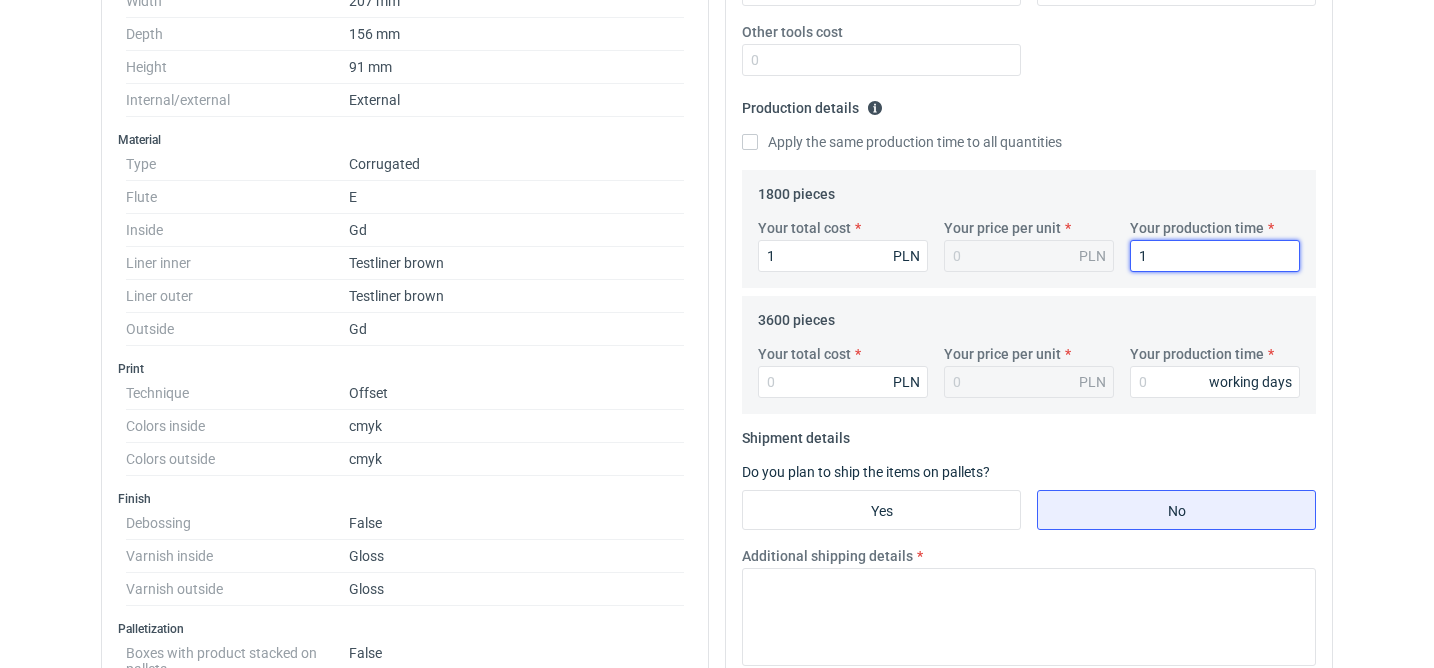 type on "1" 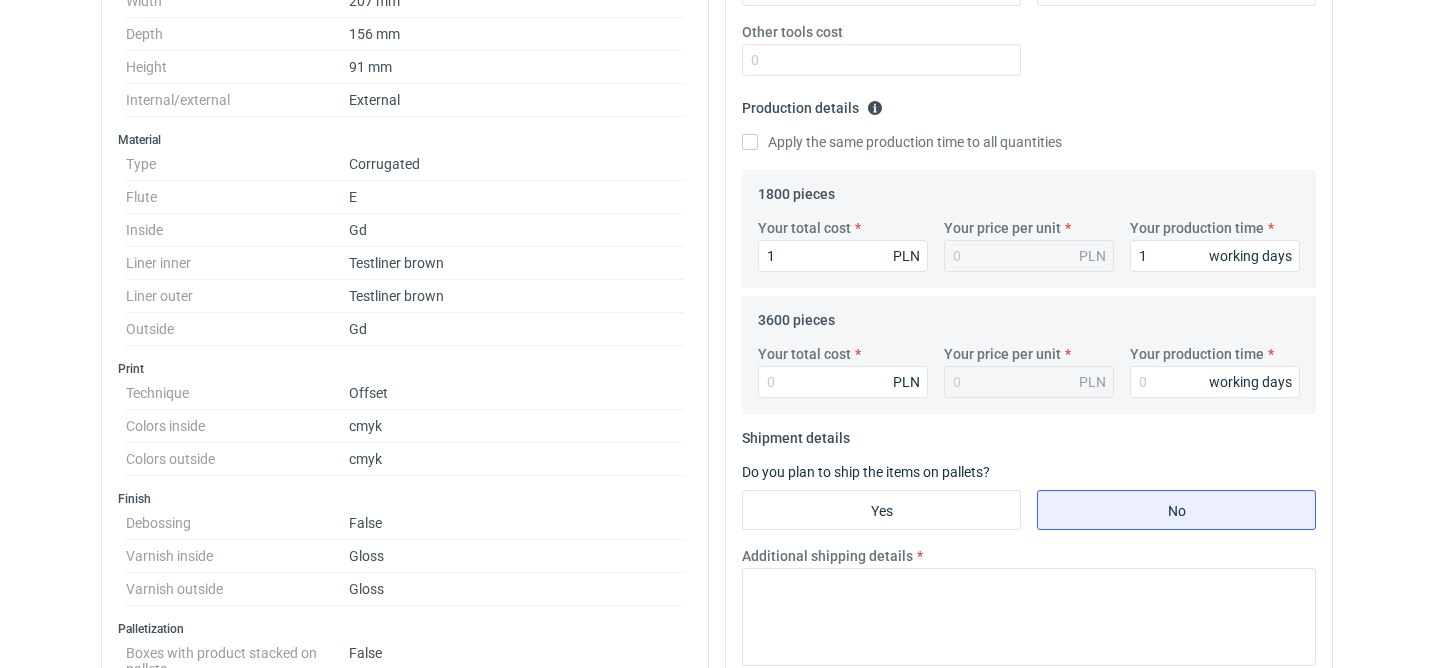click on "Your total cost PLN" at bounding box center [843, 371] 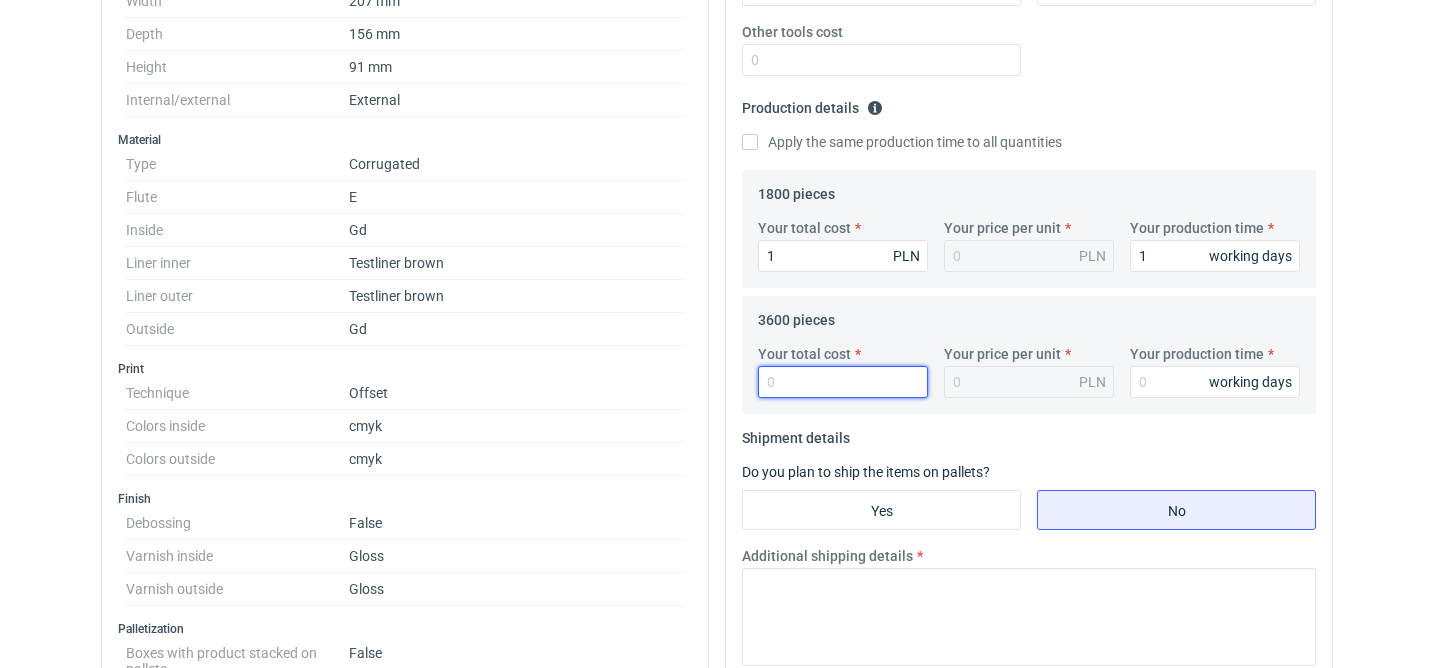 click on "Your total cost" at bounding box center [843, 382] 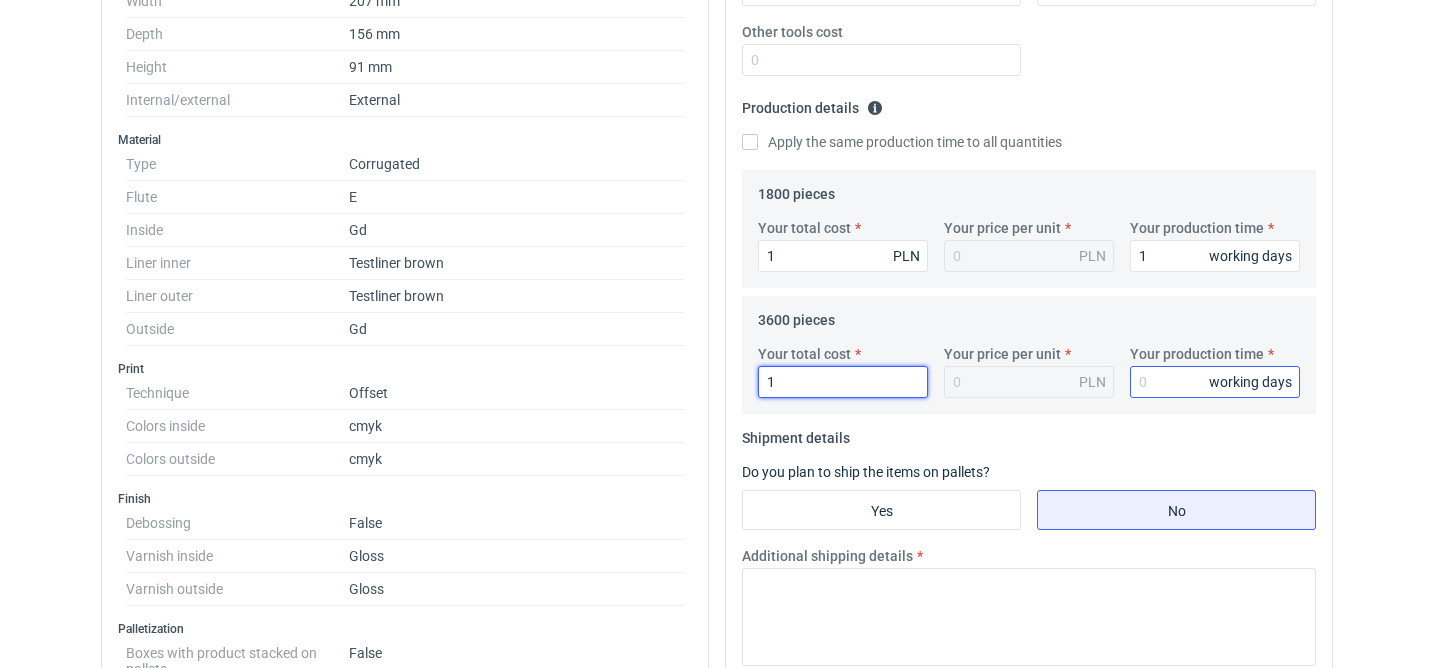 type on "1" 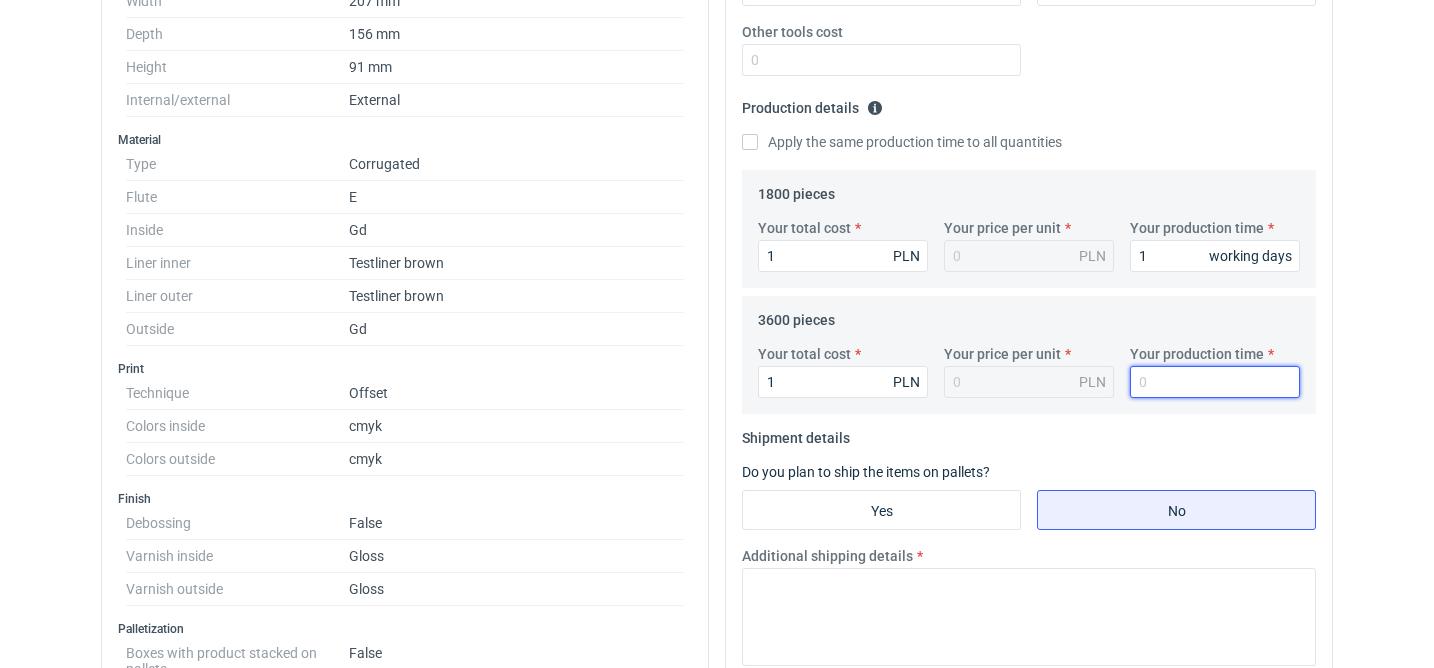 click on "Your production time" at bounding box center [1215, 382] 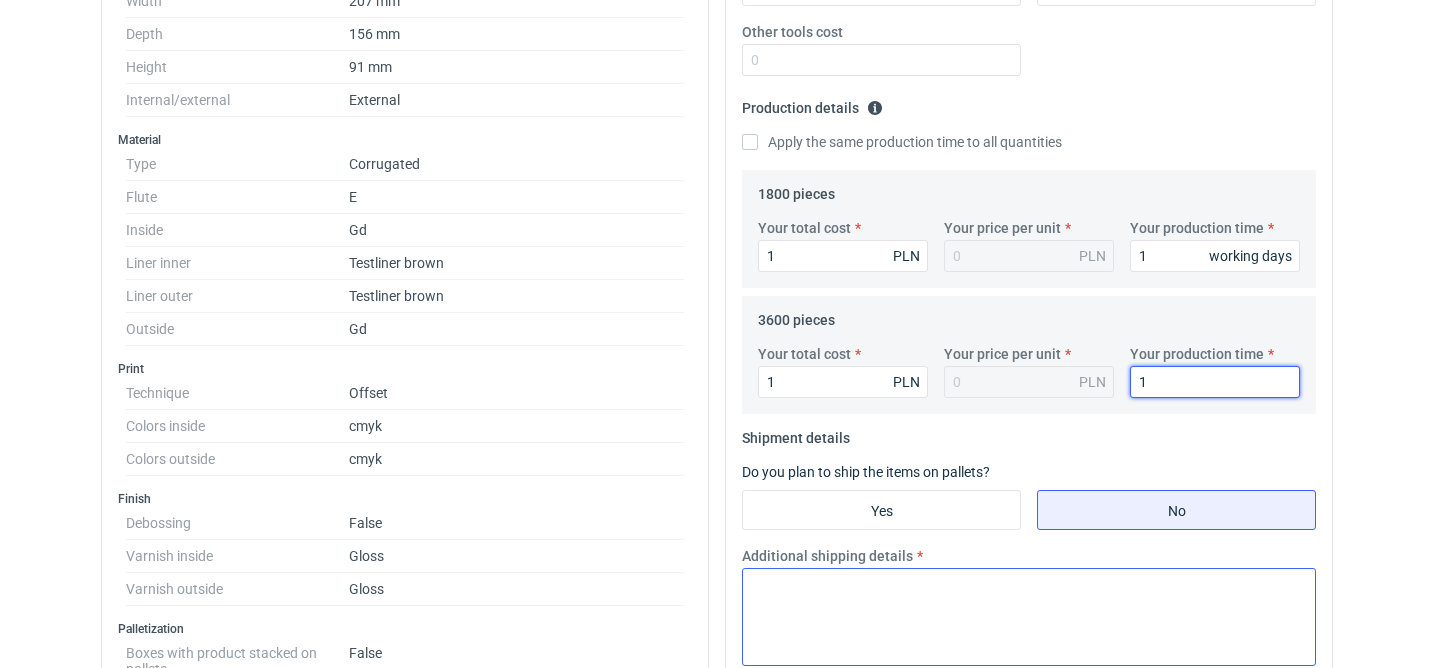 type on "1" 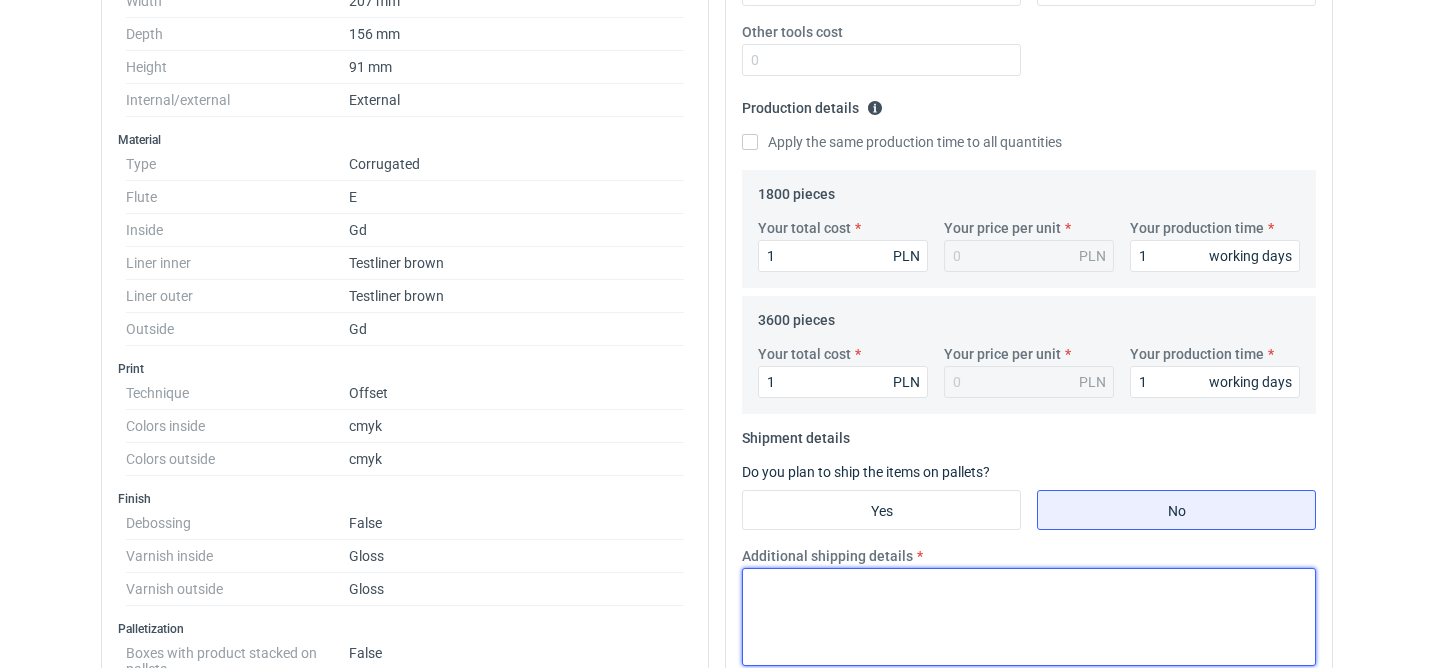 click on "Additional shipping details" at bounding box center (1029, 617) 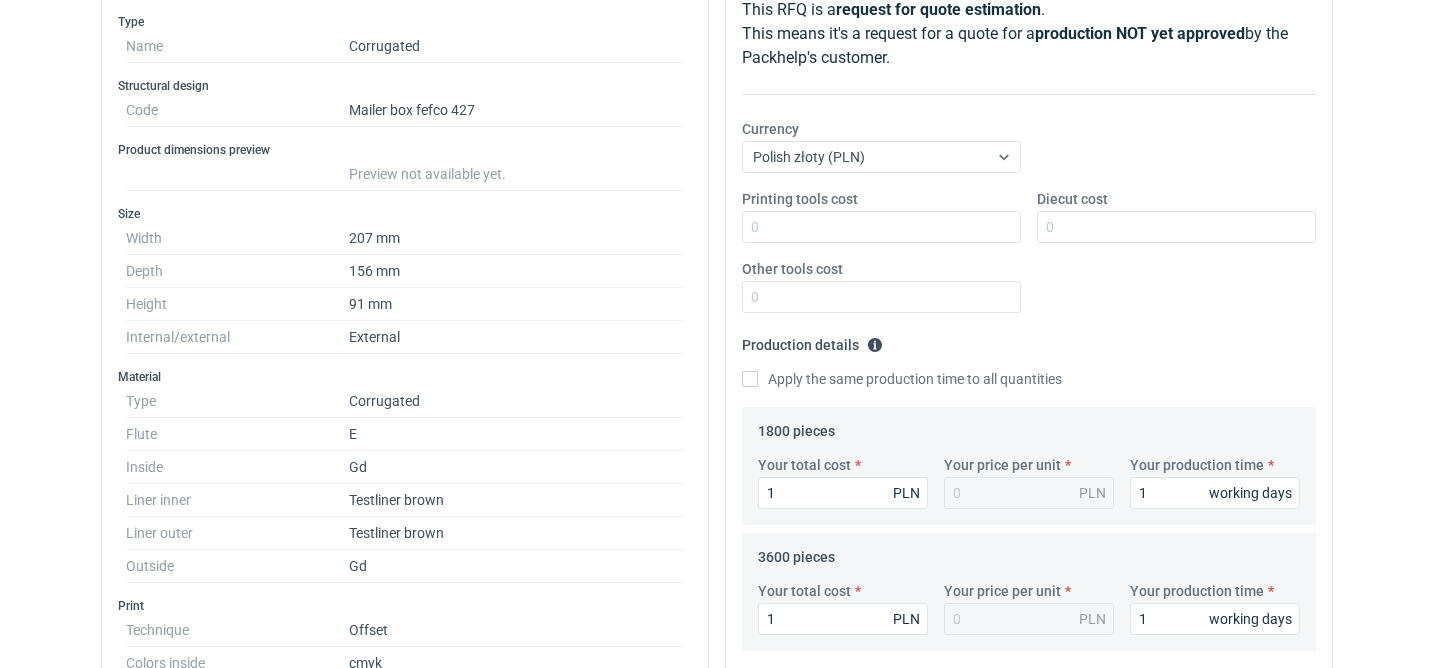 scroll, scrollTop: 188, scrollLeft: 0, axis: vertical 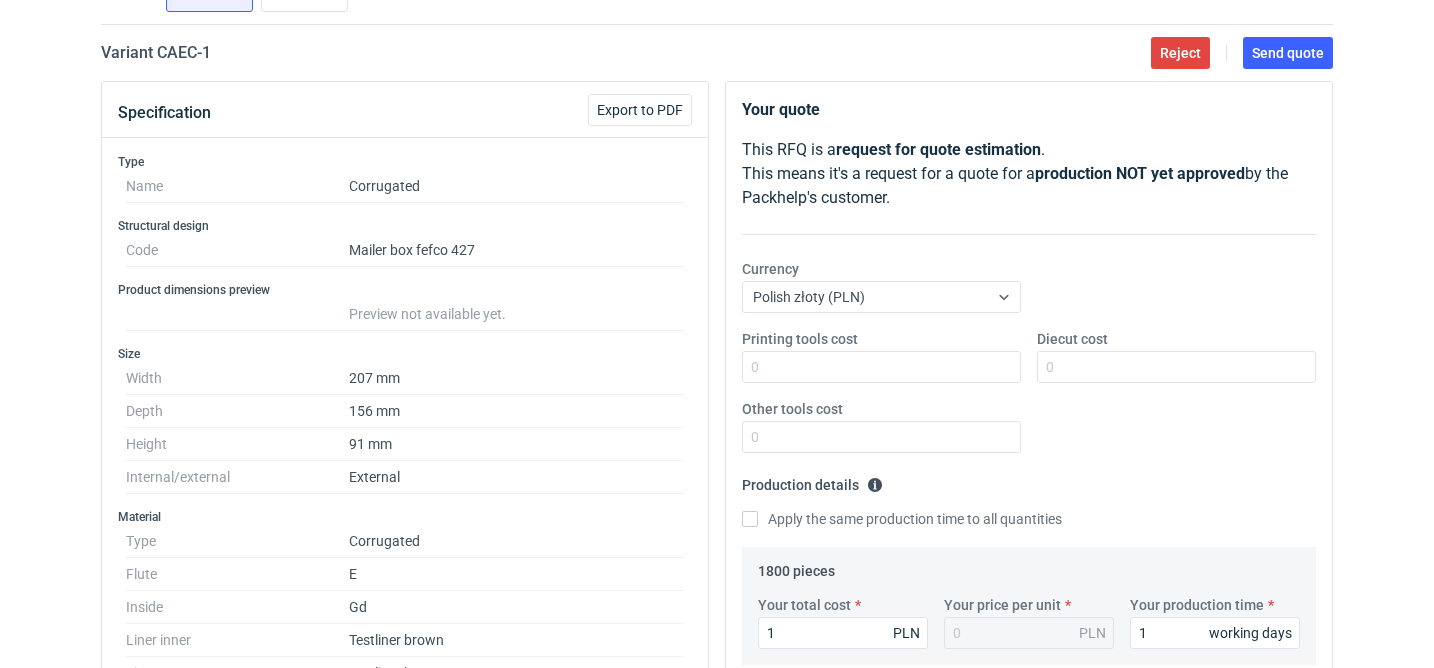 type on "-" 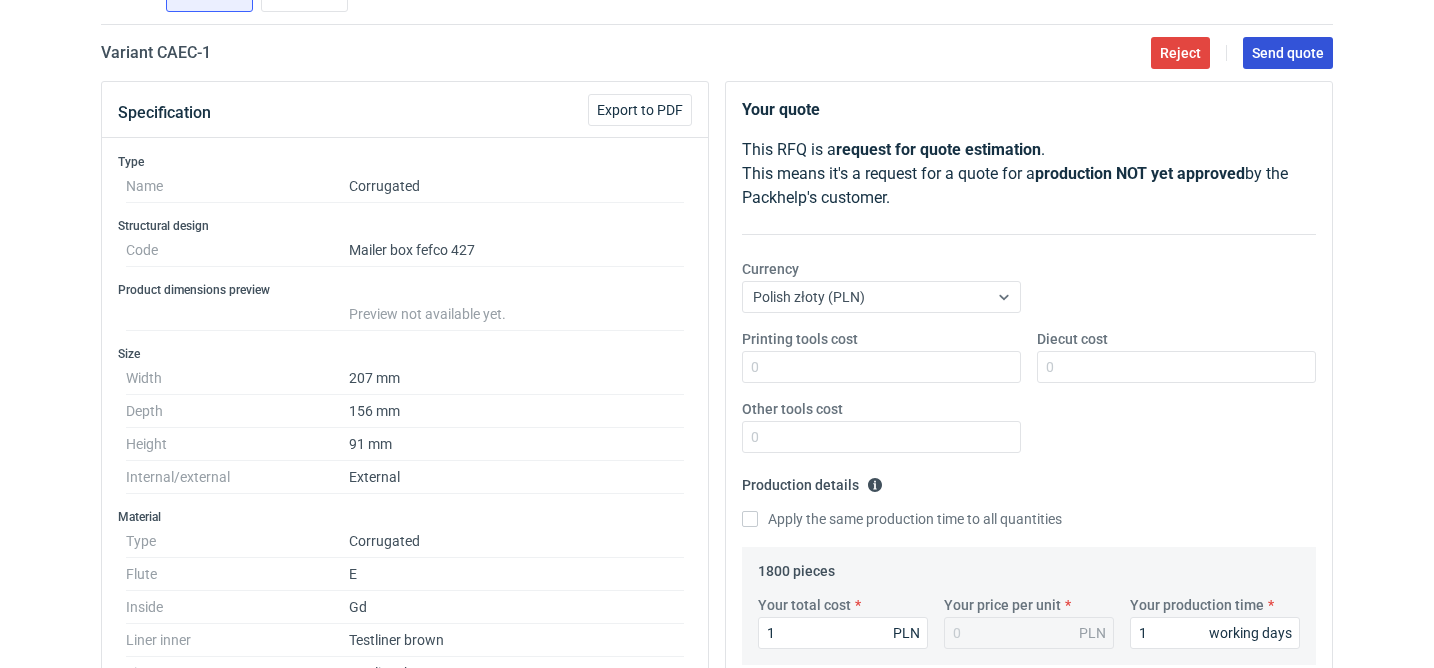 click on "Send quote" at bounding box center (1288, 53) 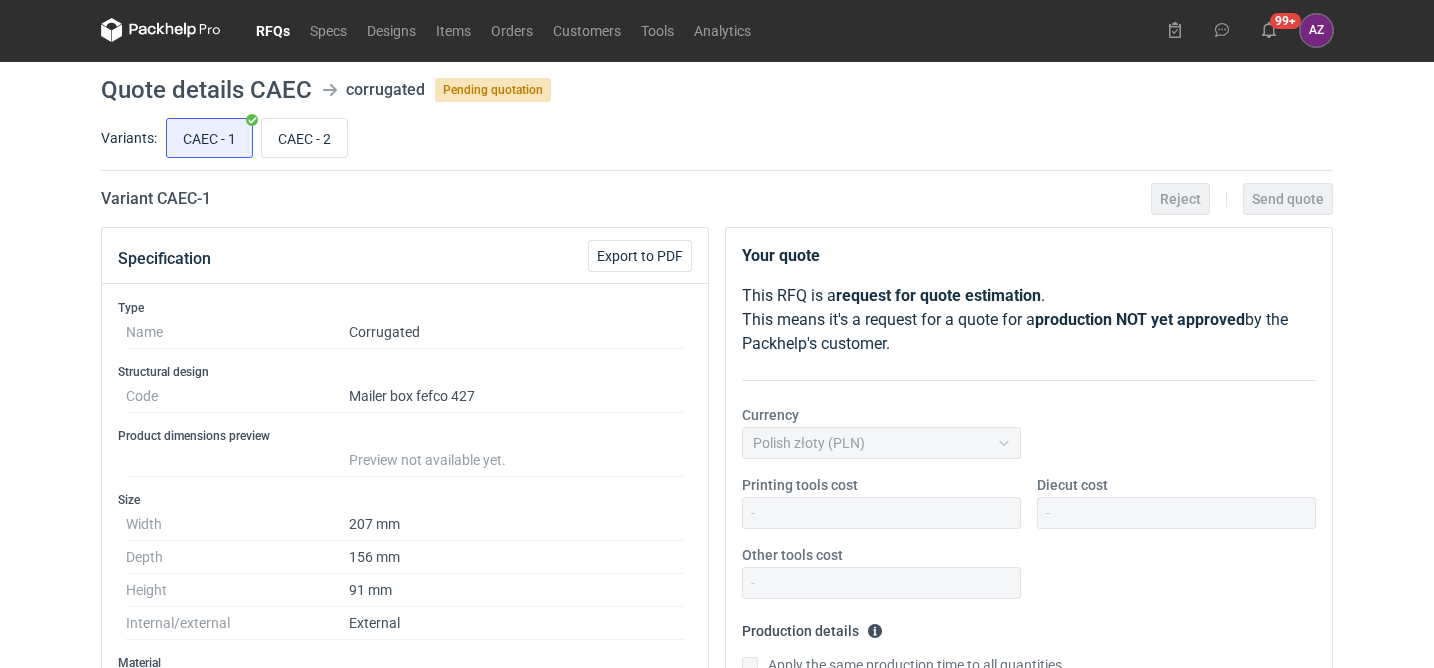scroll, scrollTop: 0, scrollLeft: 0, axis: both 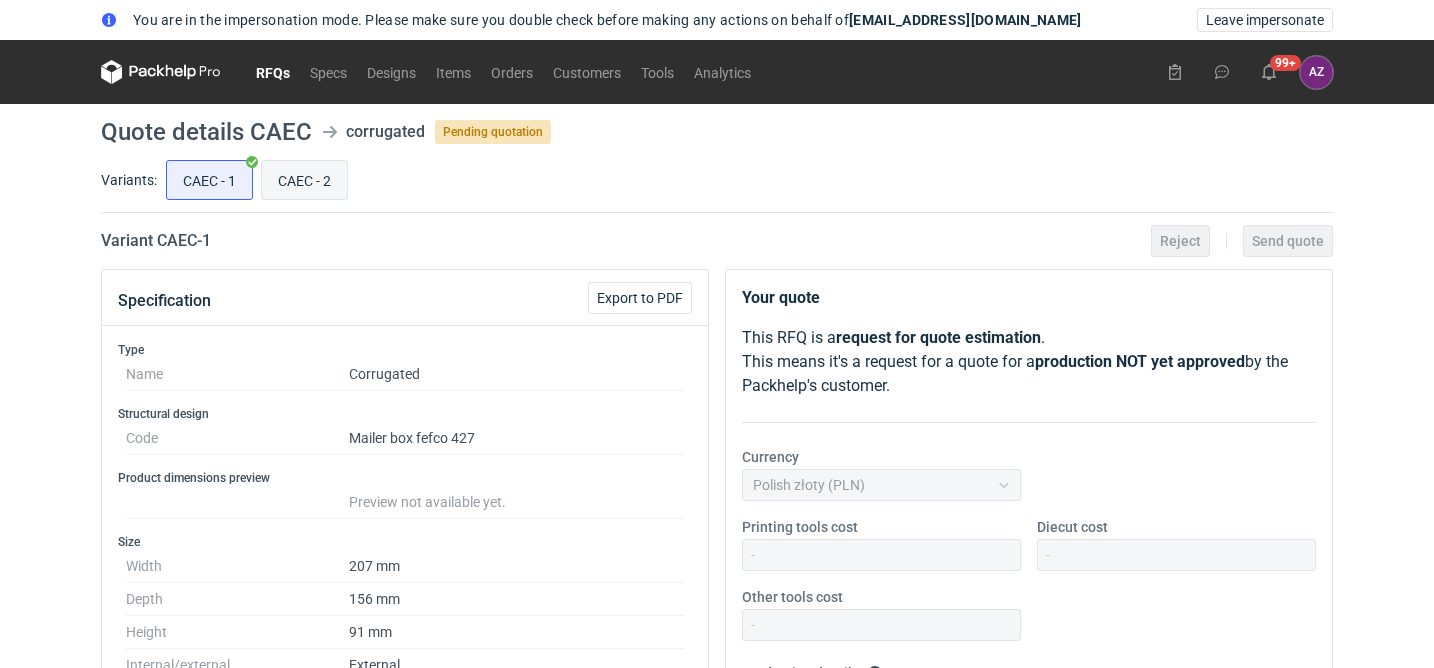 click on "CAEC - 2" at bounding box center (304, 180) 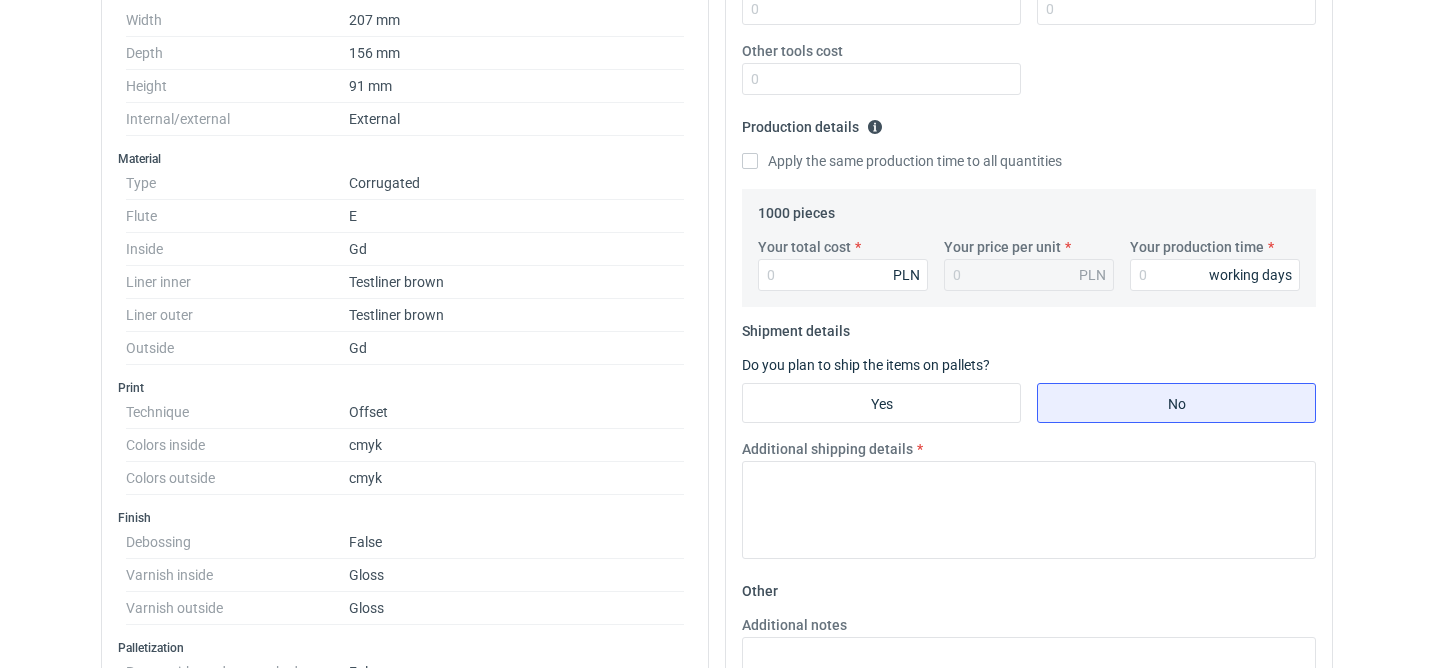 scroll, scrollTop: 589, scrollLeft: 0, axis: vertical 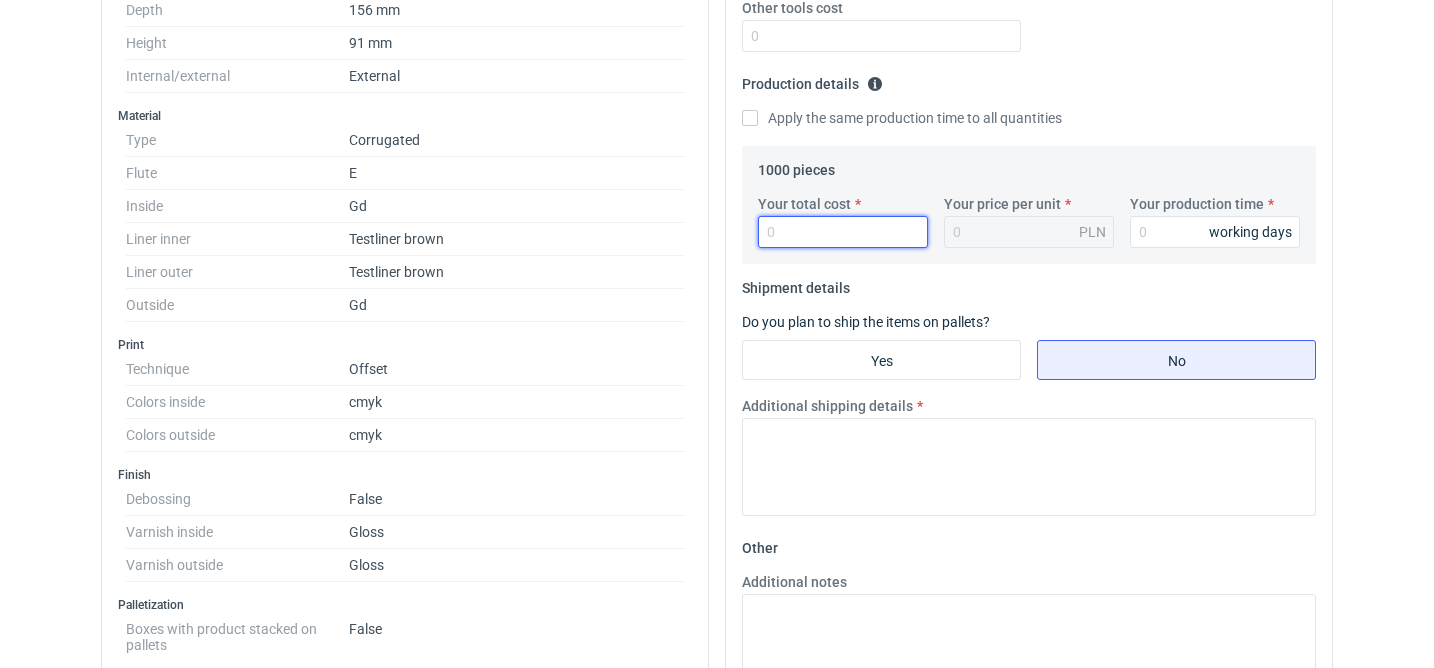 click on "Your total cost" at bounding box center [843, 232] 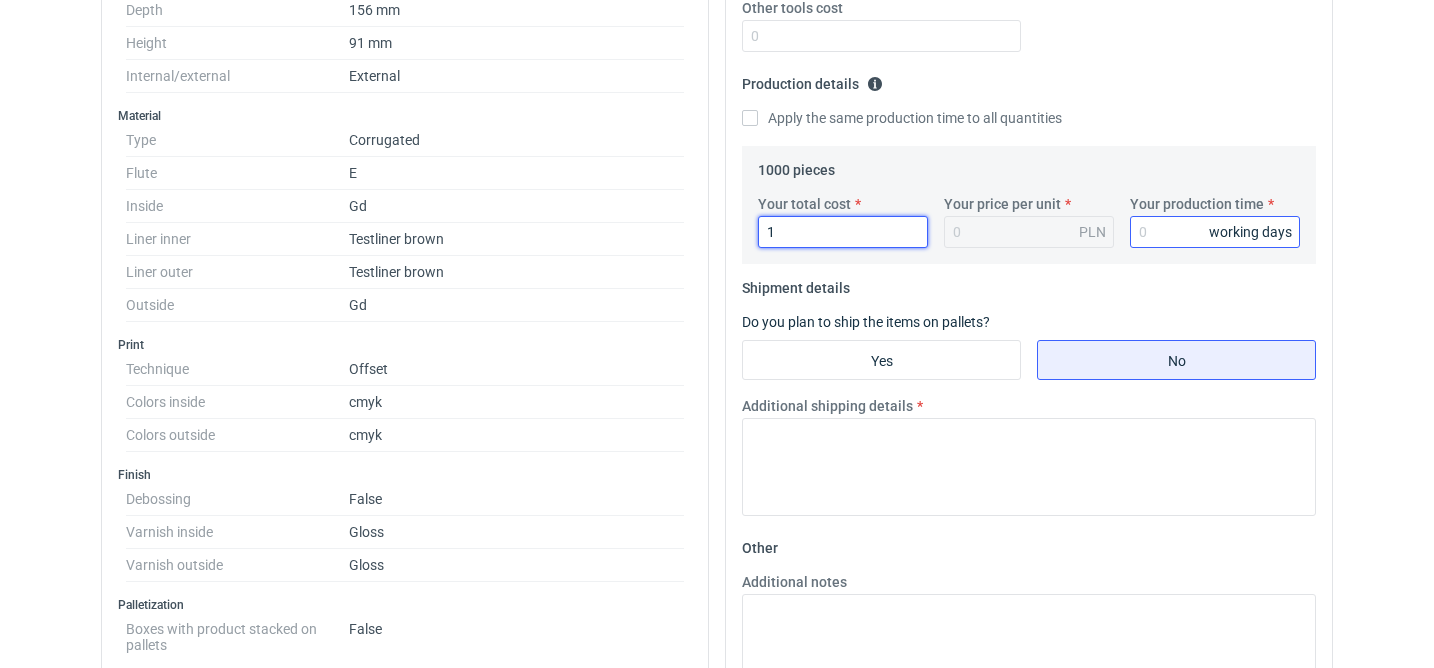 type on "1" 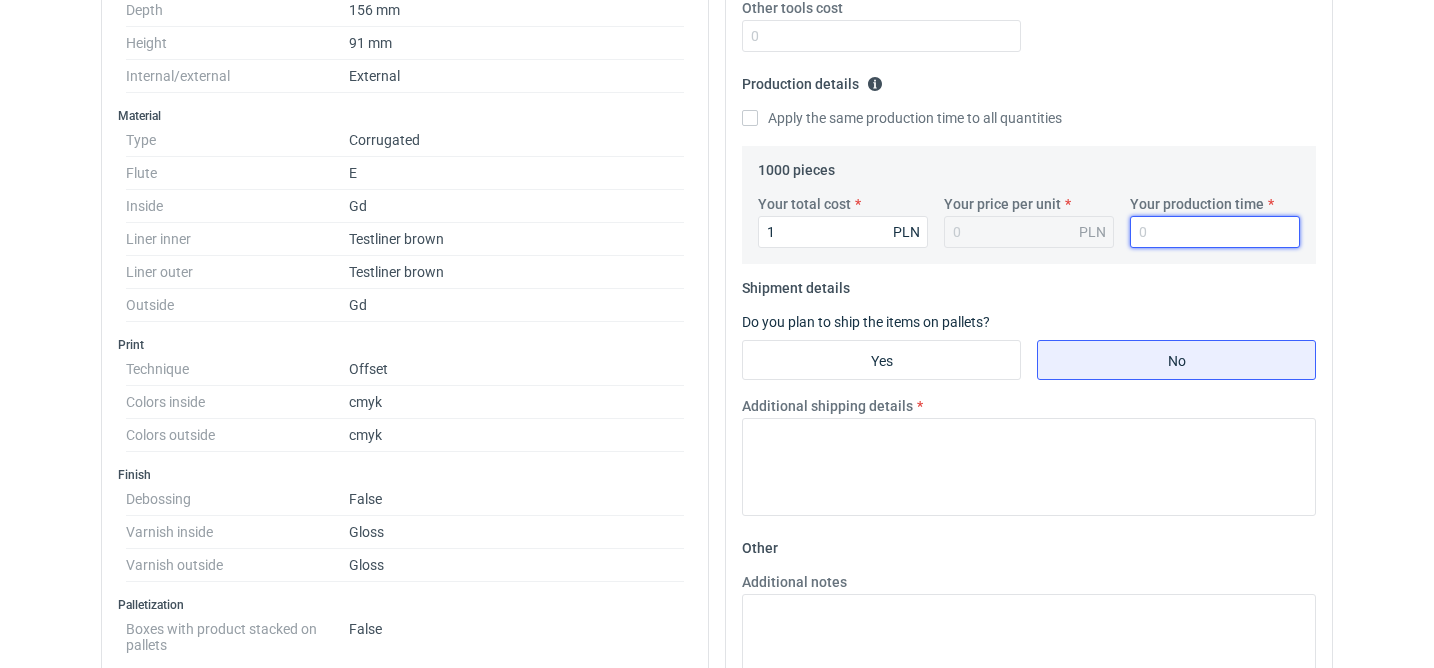 click on "Your production time" at bounding box center [1215, 232] 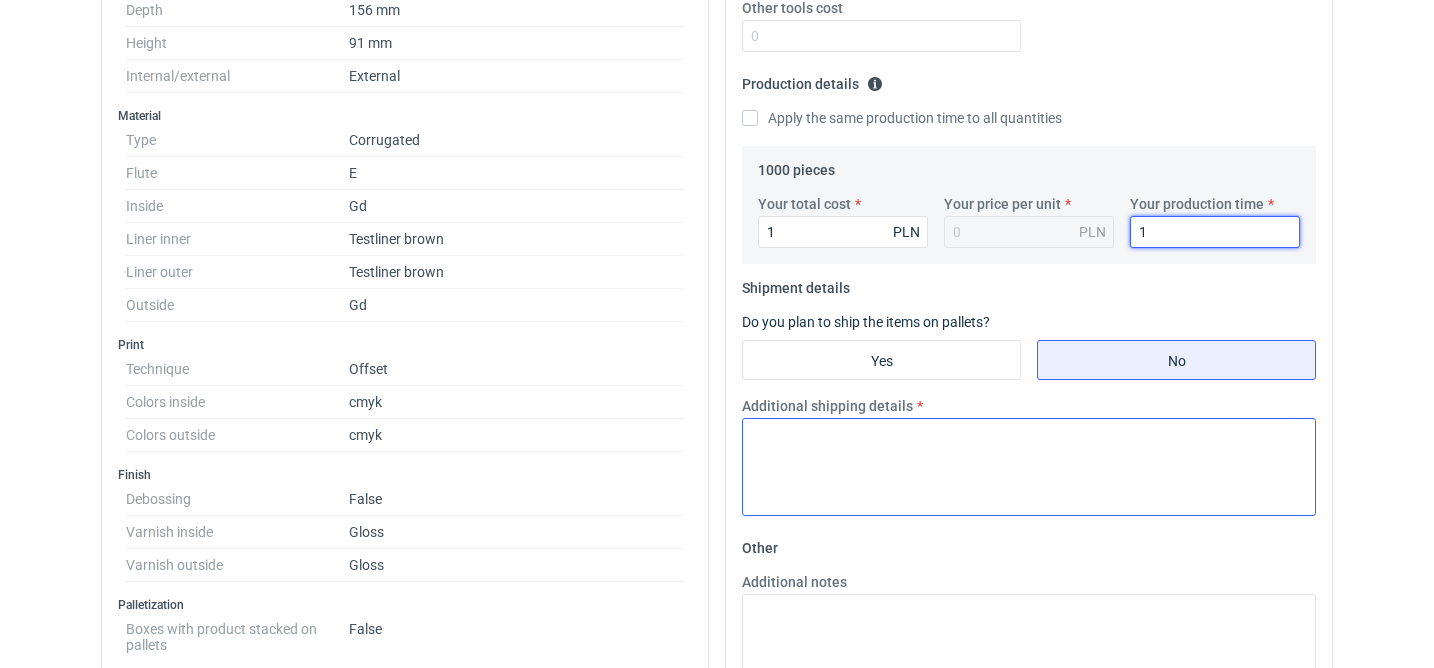 type on "1" 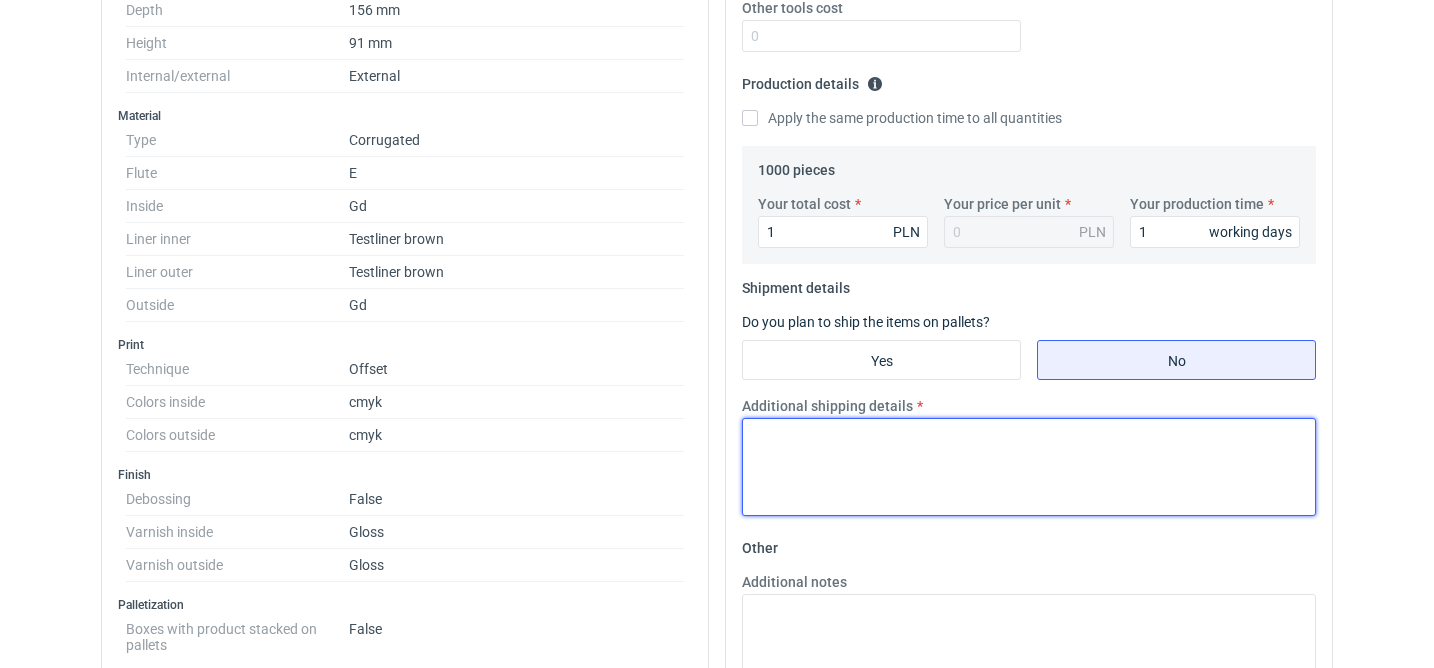 click on "Additional shipping details" at bounding box center [1029, 467] 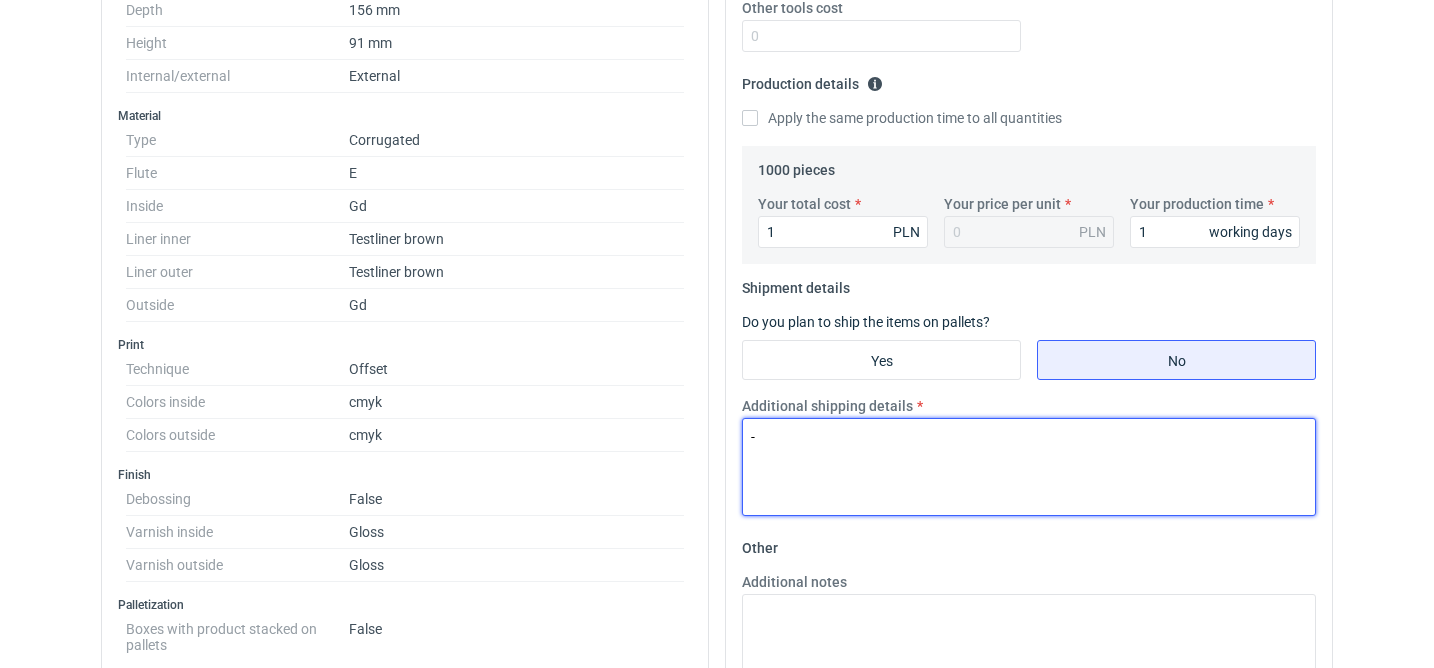 type on "-" 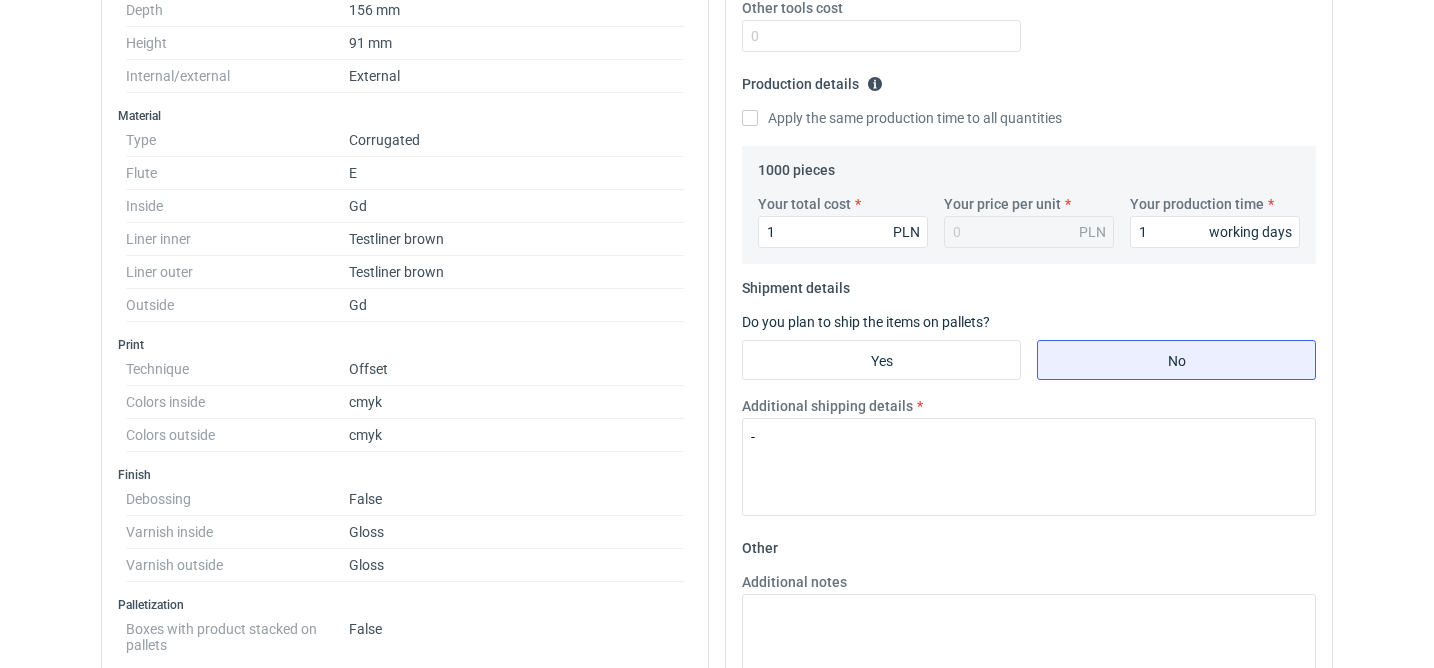 click on "Shipment details Do you plan to ship the items on pallets? Yes No Additional shipping details -" at bounding box center [1029, 402] 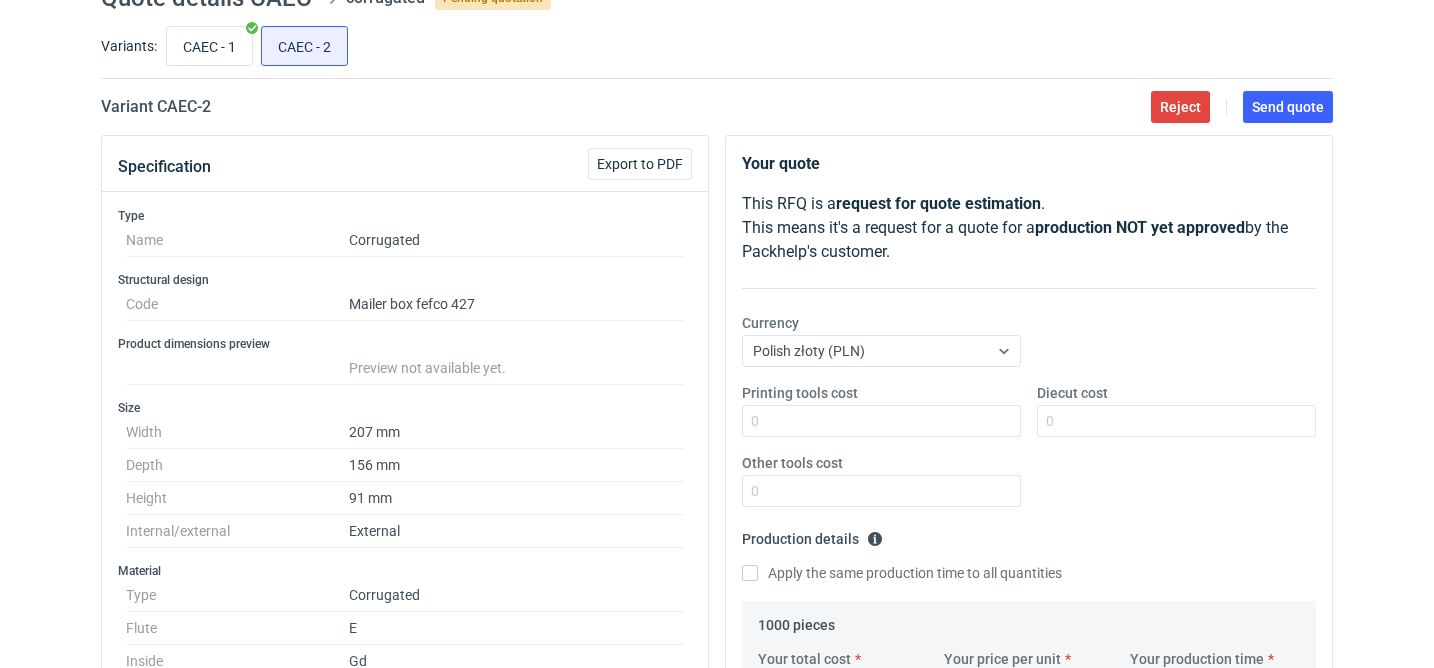 scroll, scrollTop: 54, scrollLeft: 0, axis: vertical 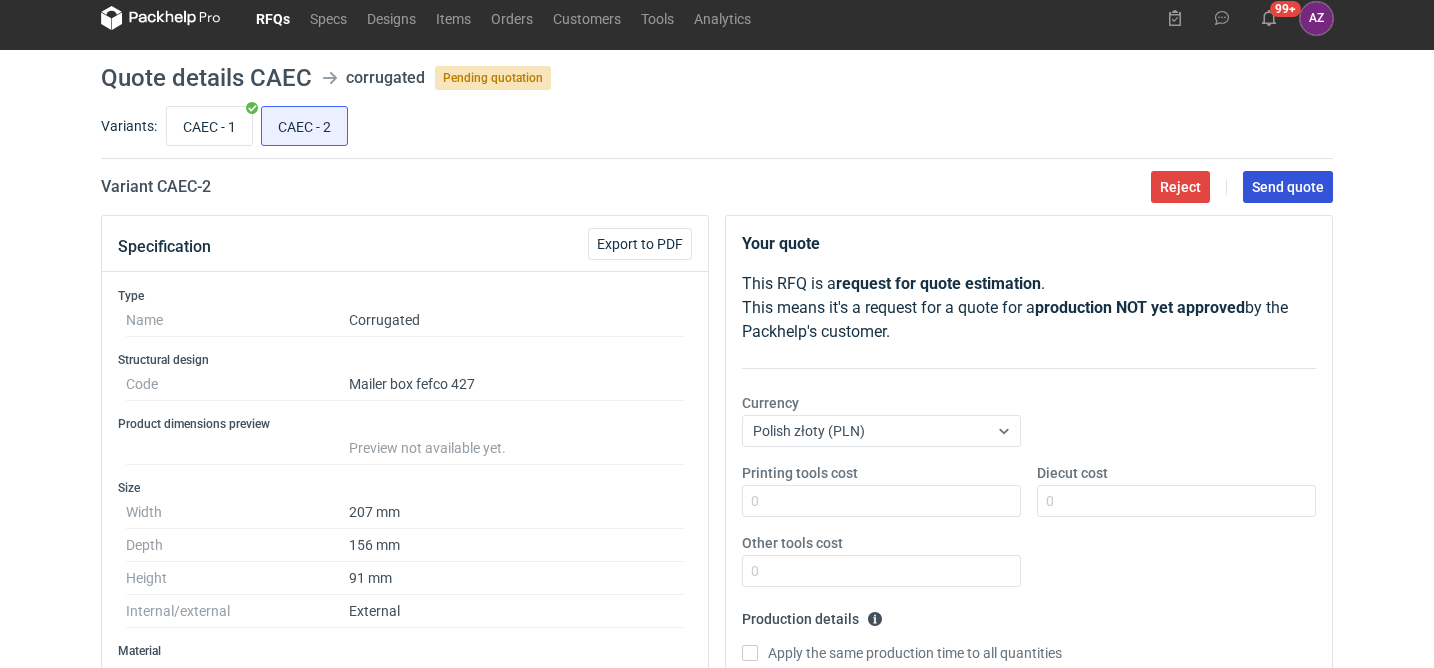 click on "Send quote" at bounding box center (1288, 187) 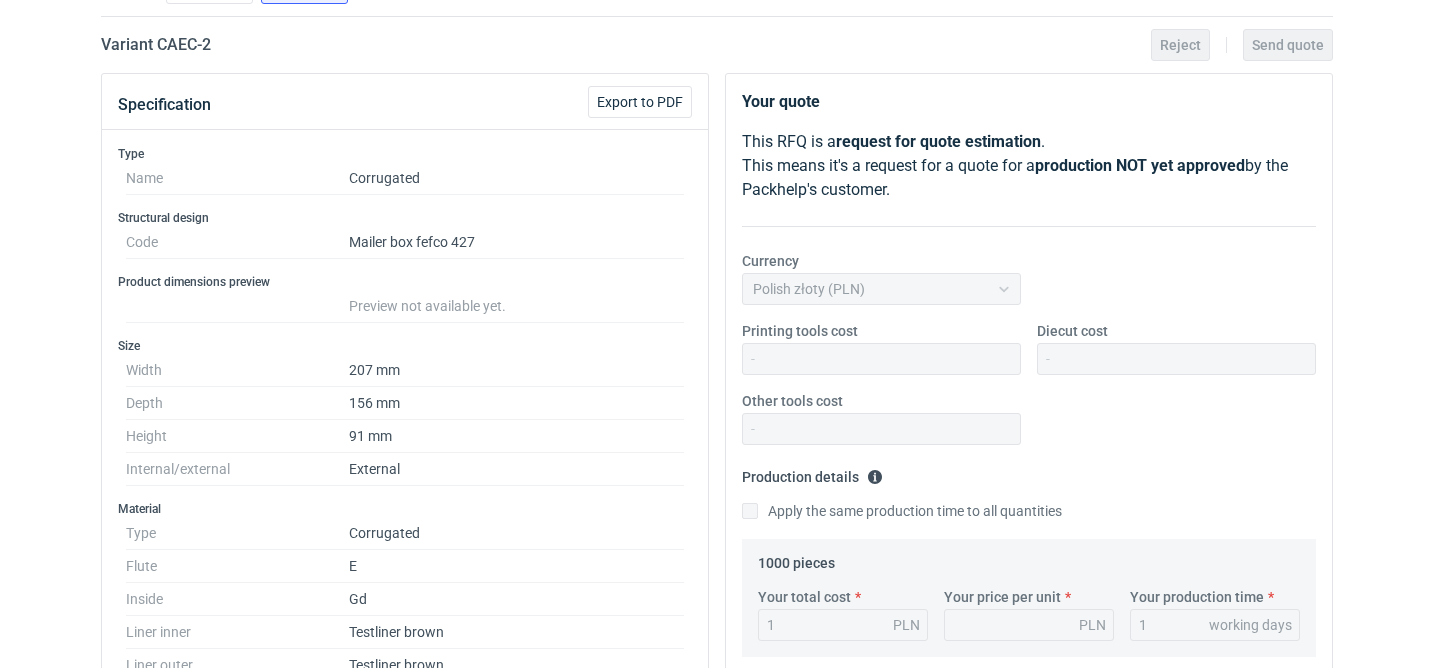 scroll, scrollTop: 0, scrollLeft: 0, axis: both 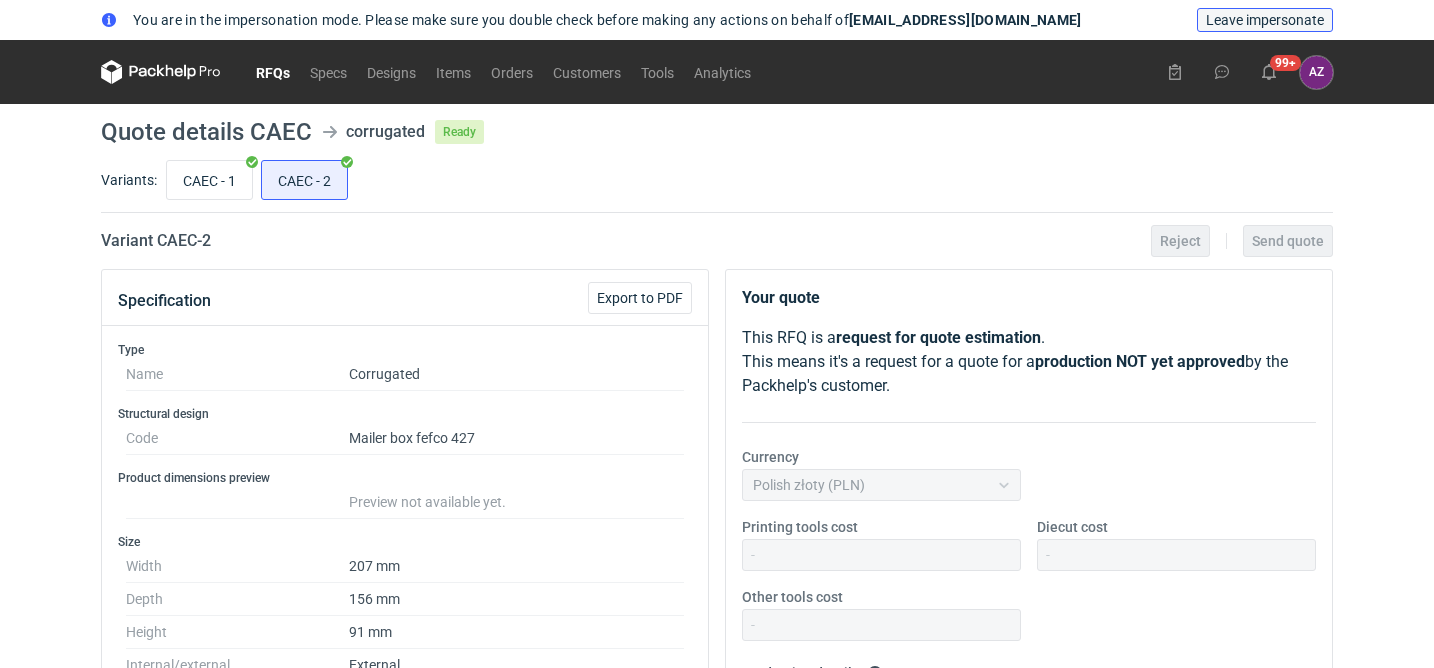 click on "Leave impersonate" at bounding box center (1265, 20) 